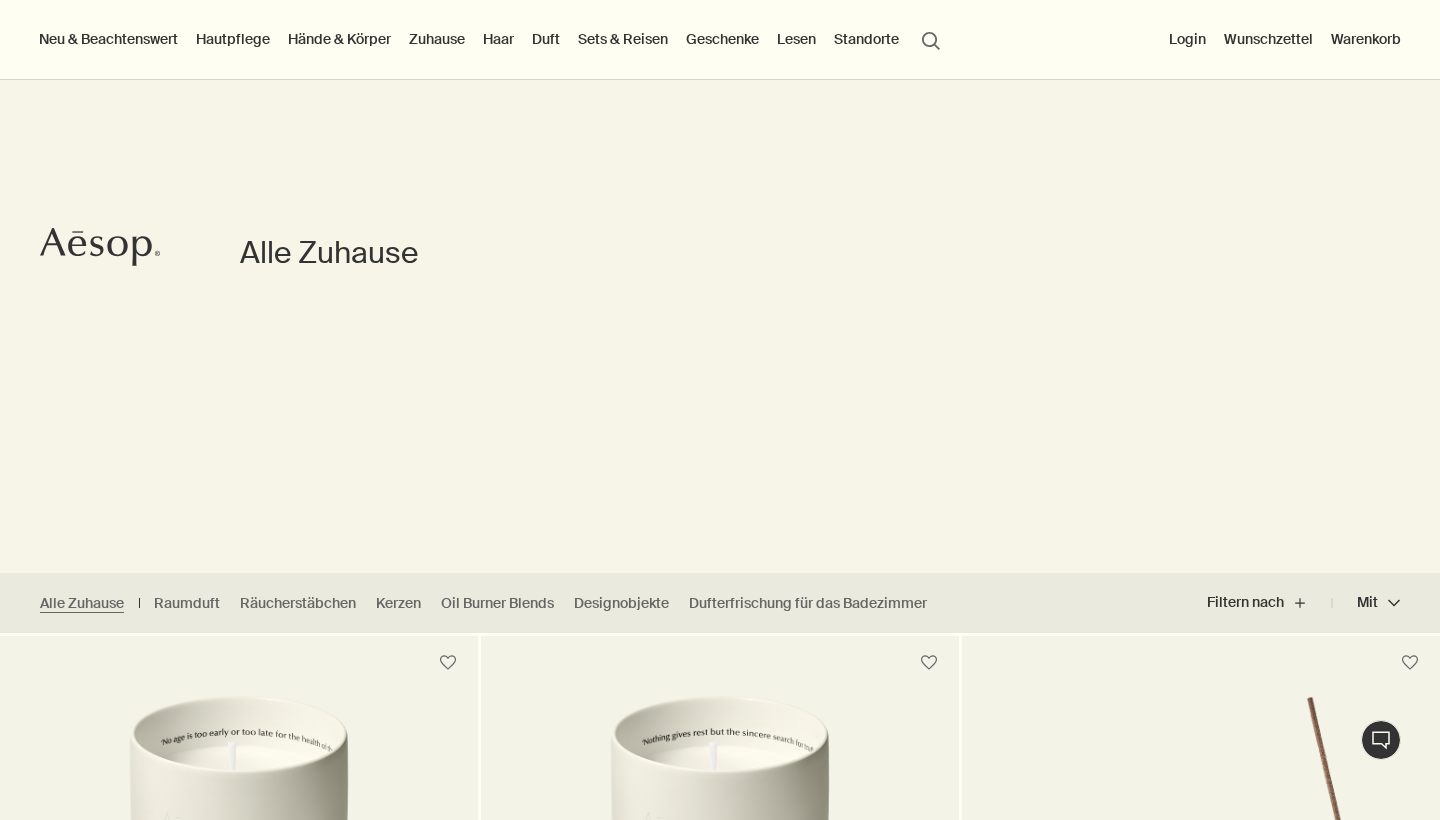 scroll, scrollTop: 361, scrollLeft: 0, axis: vertical 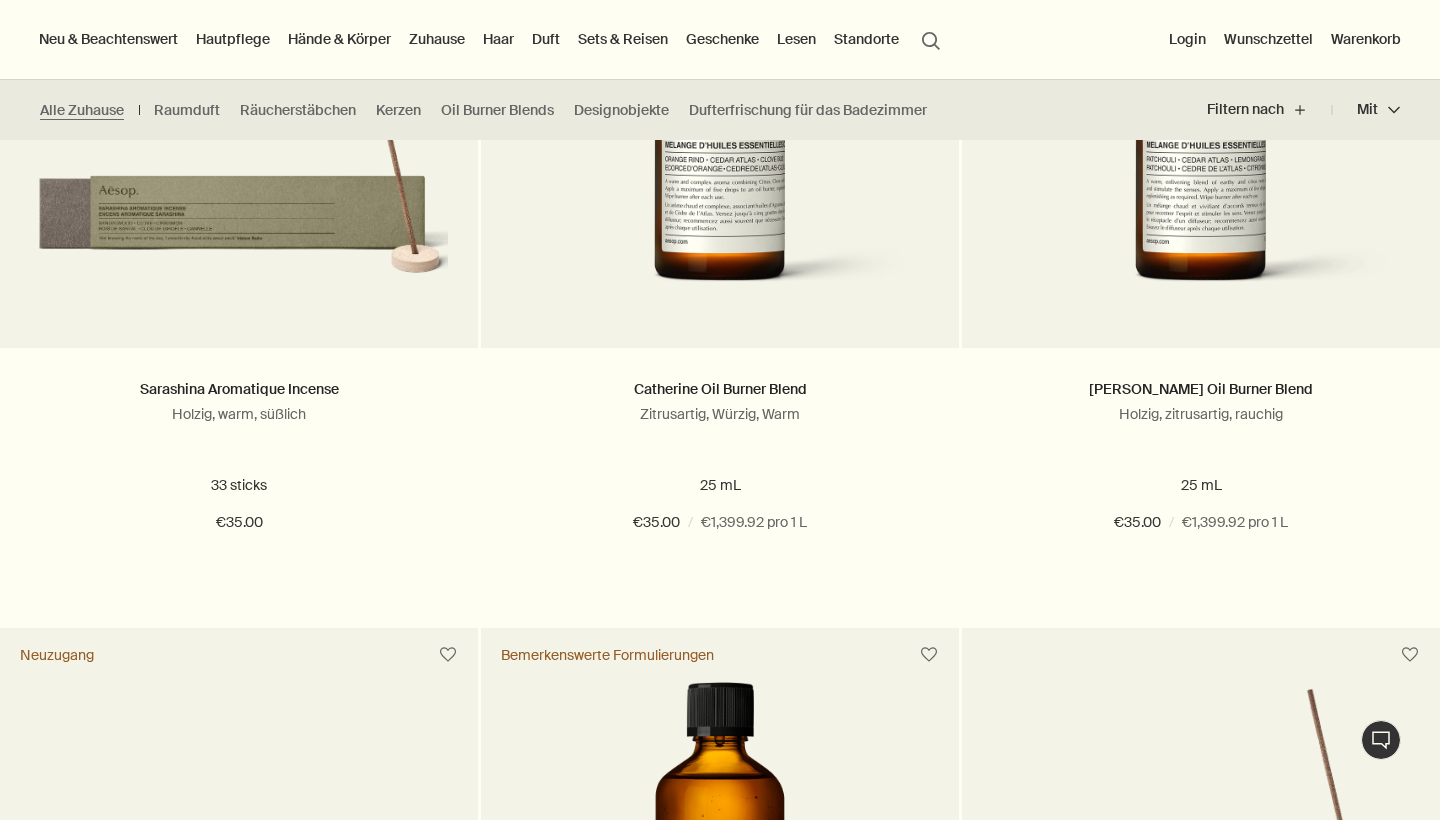 click on "Hautpflege" at bounding box center (233, 39) 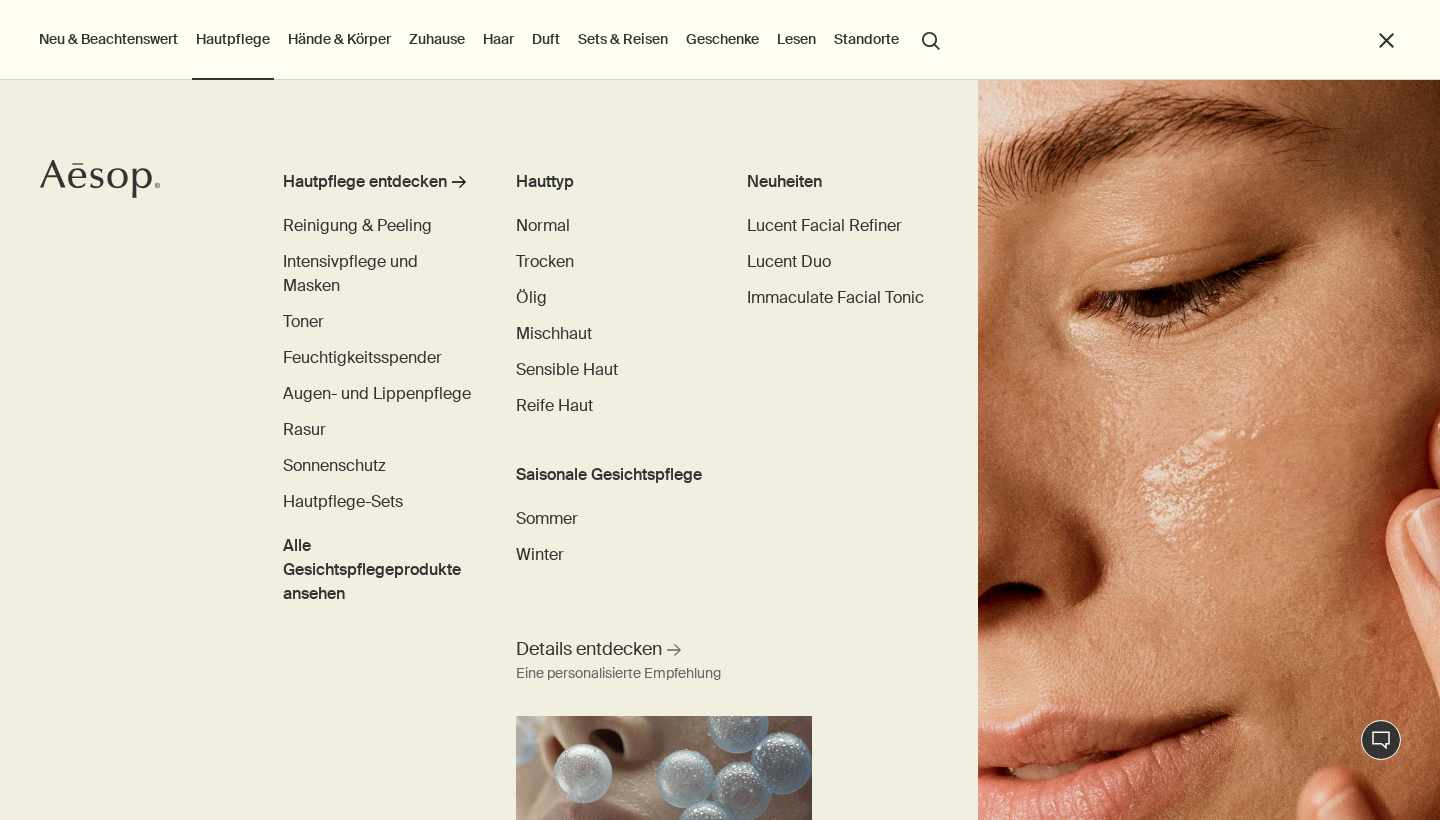 scroll, scrollTop: 0, scrollLeft: 0, axis: both 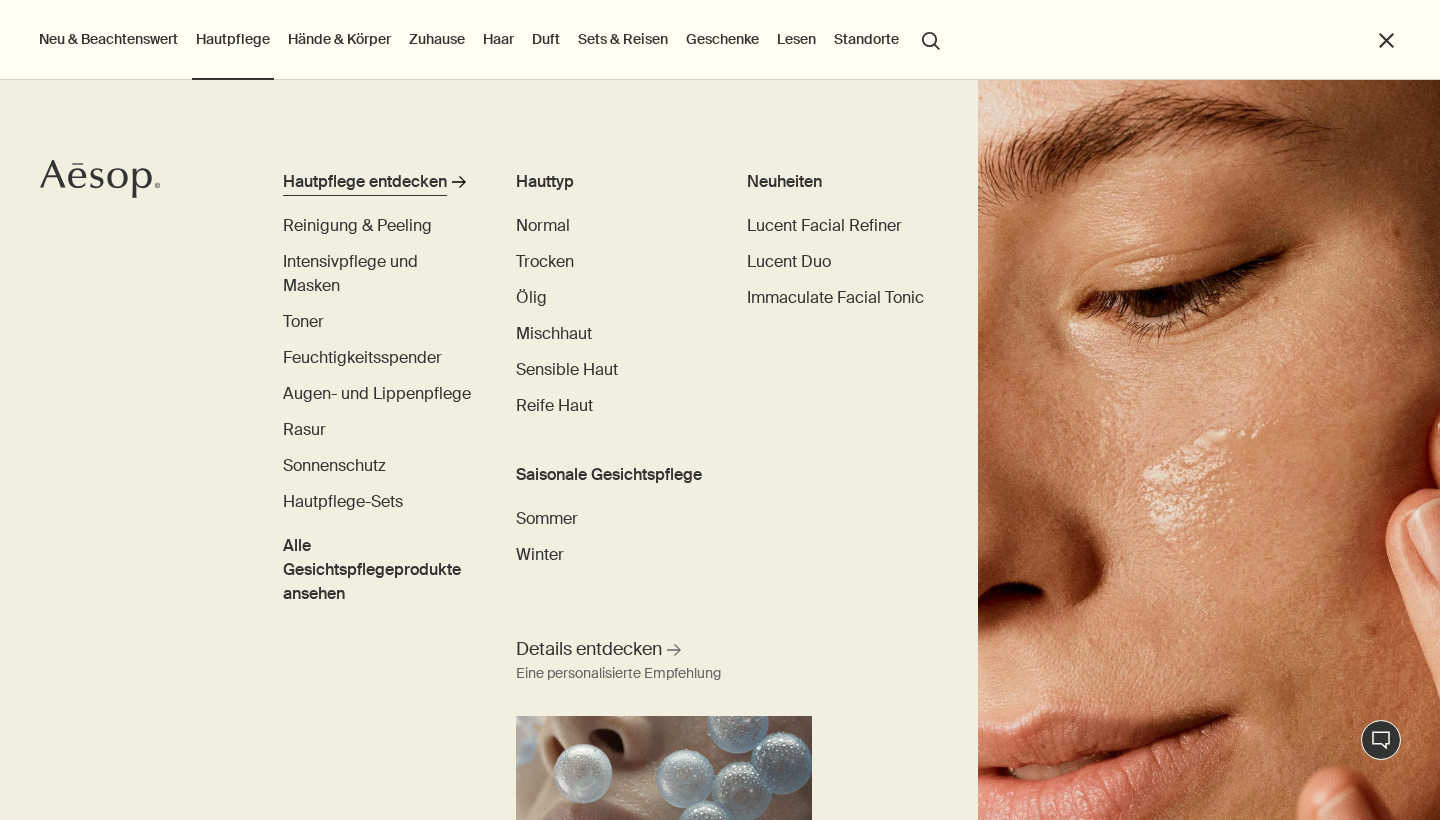 click on "Hautpflege entdecken" at bounding box center [365, 182] 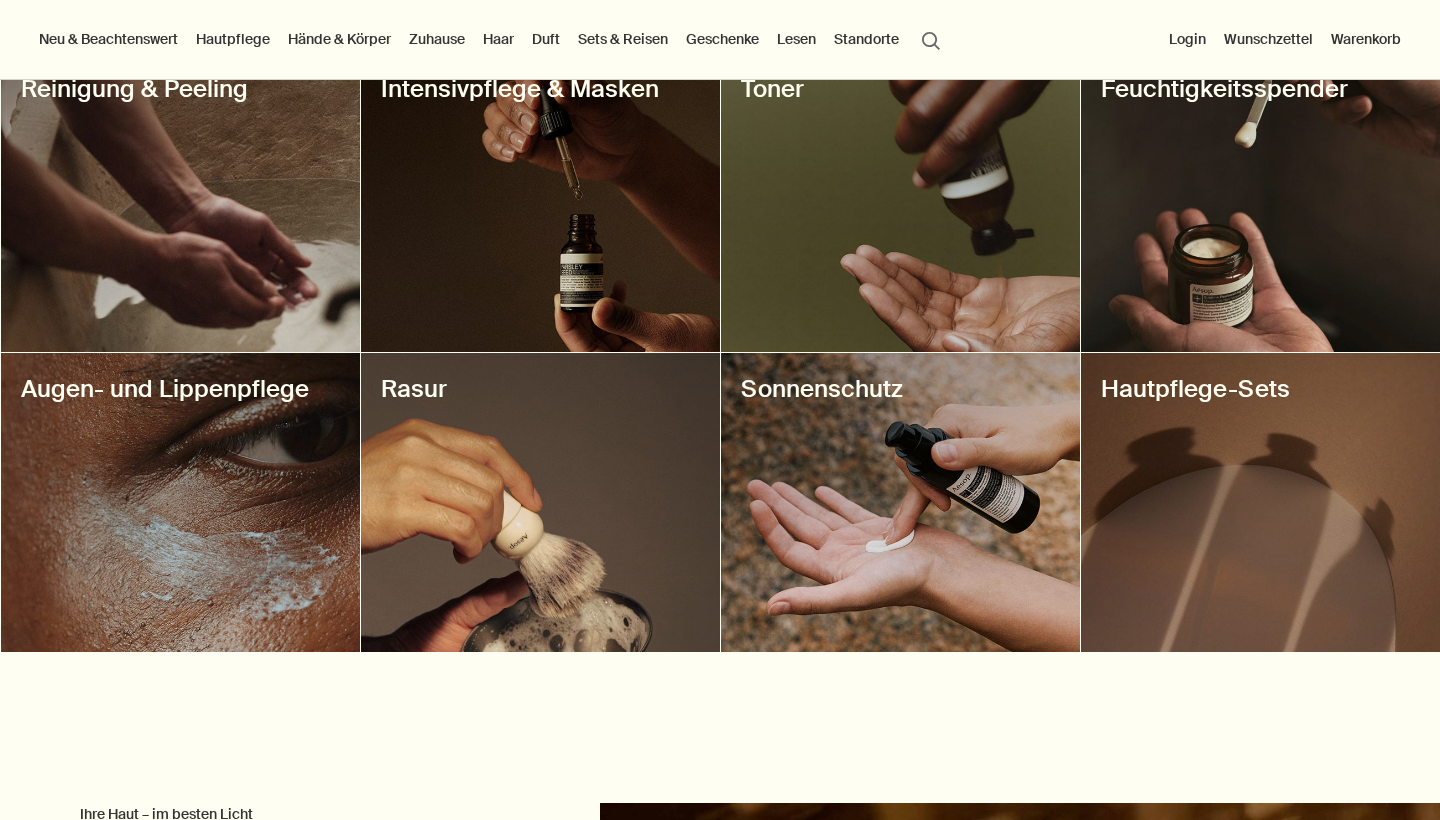 scroll, scrollTop: 751, scrollLeft: 1, axis: both 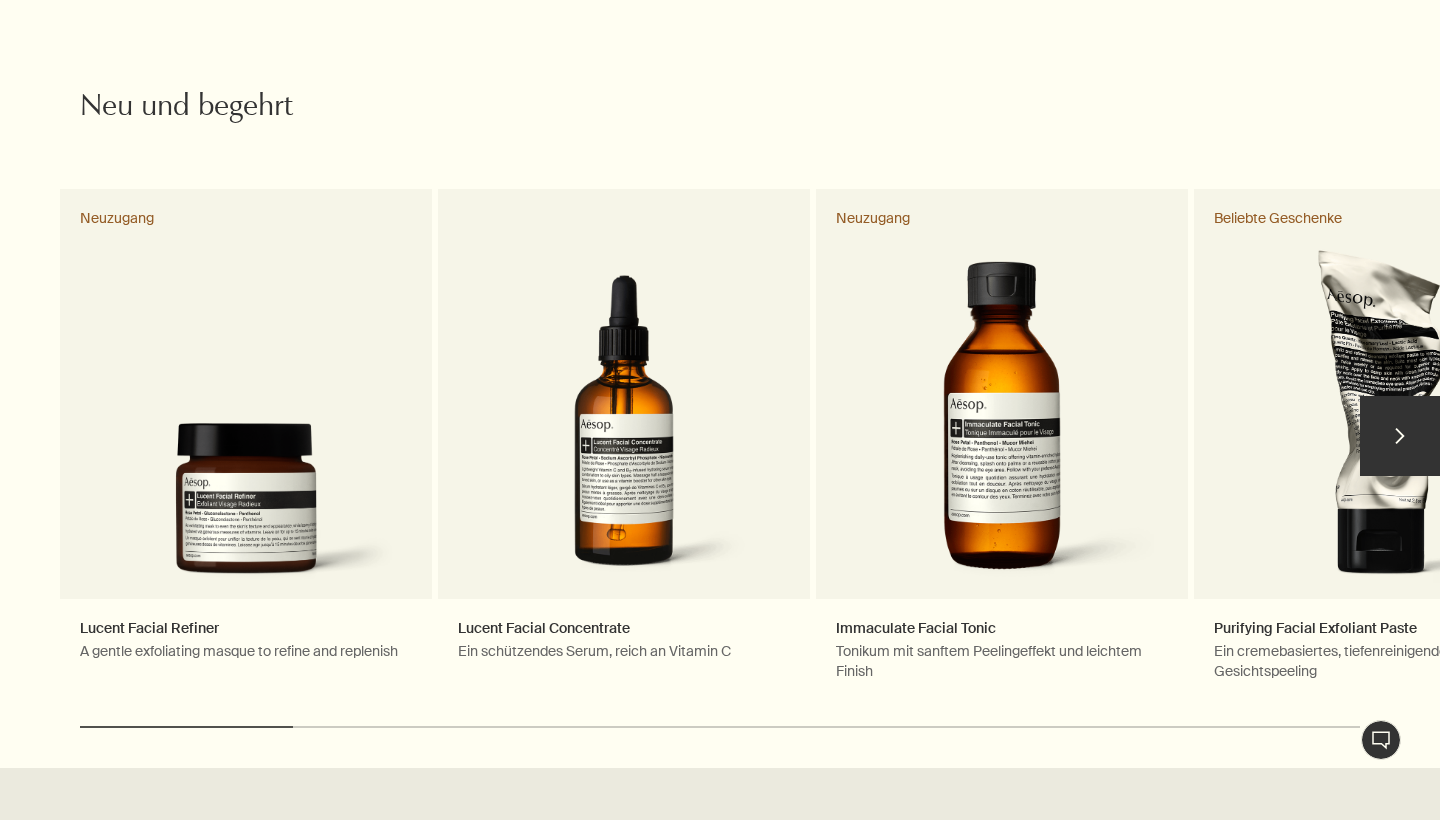 click on "chevron" at bounding box center [1400, 436] 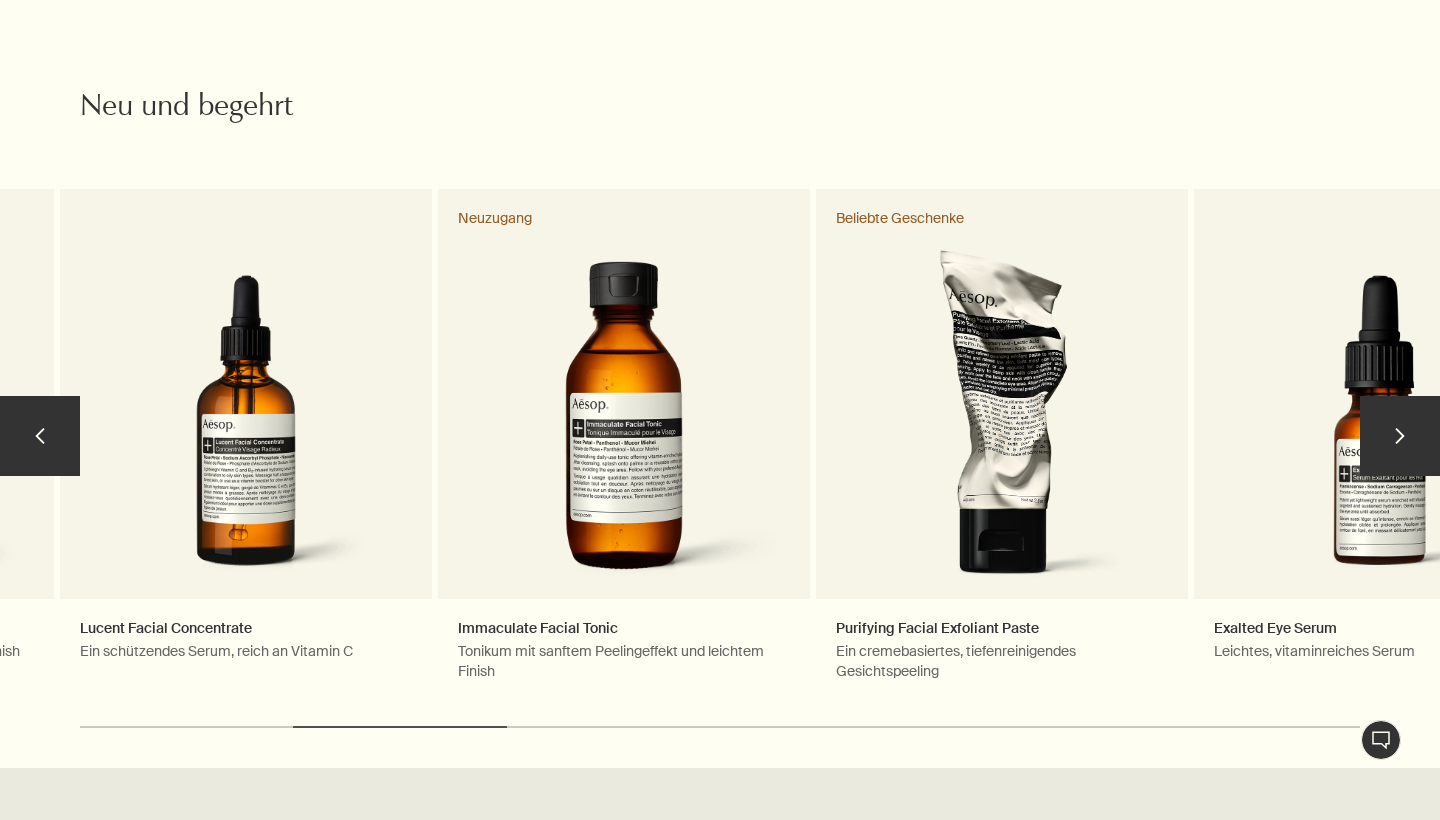 click on "chevron" at bounding box center [1400, 436] 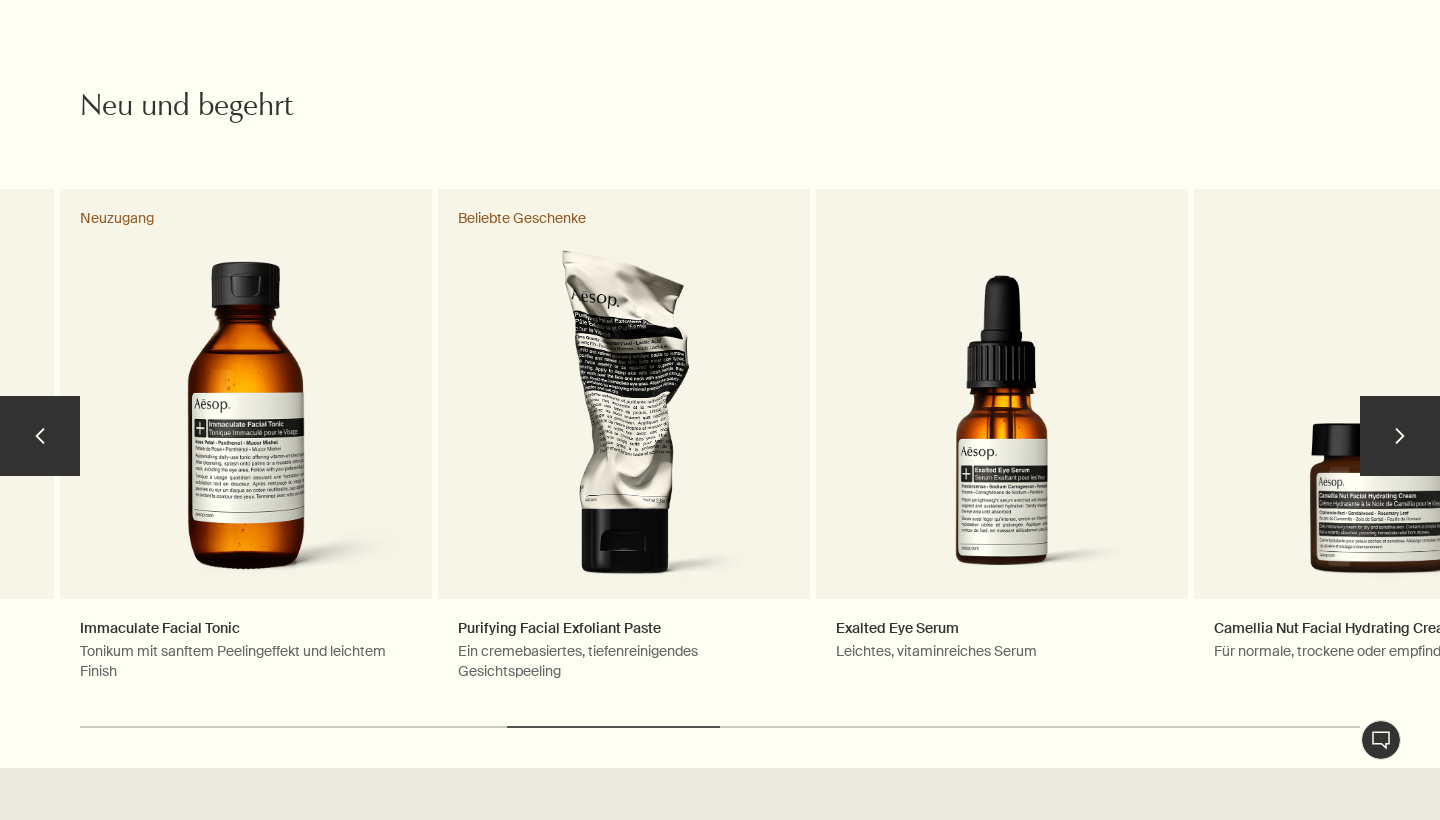 click on "chevron" at bounding box center [1400, 436] 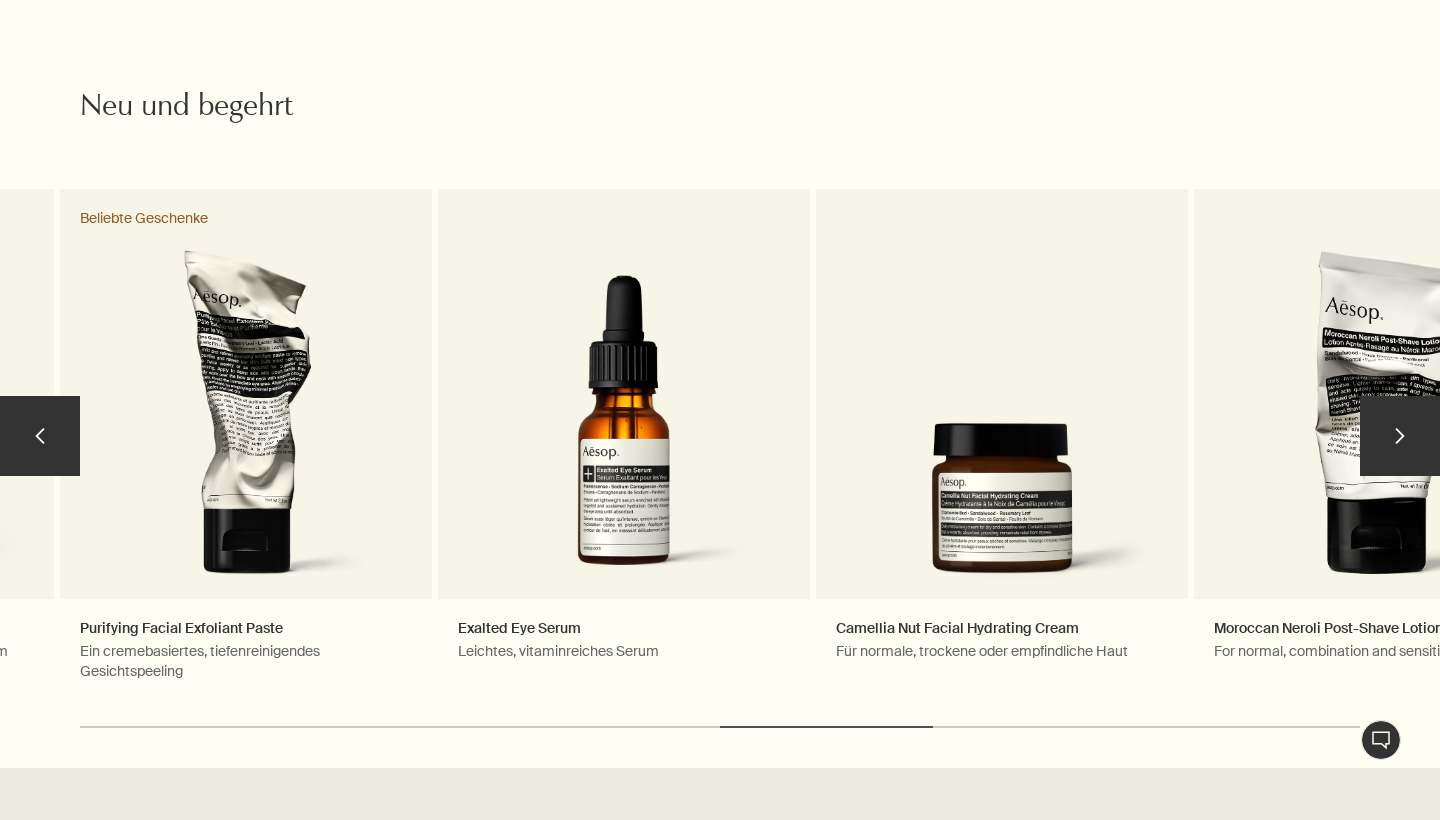 click on "chevron" at bounding box center (1400, 436) 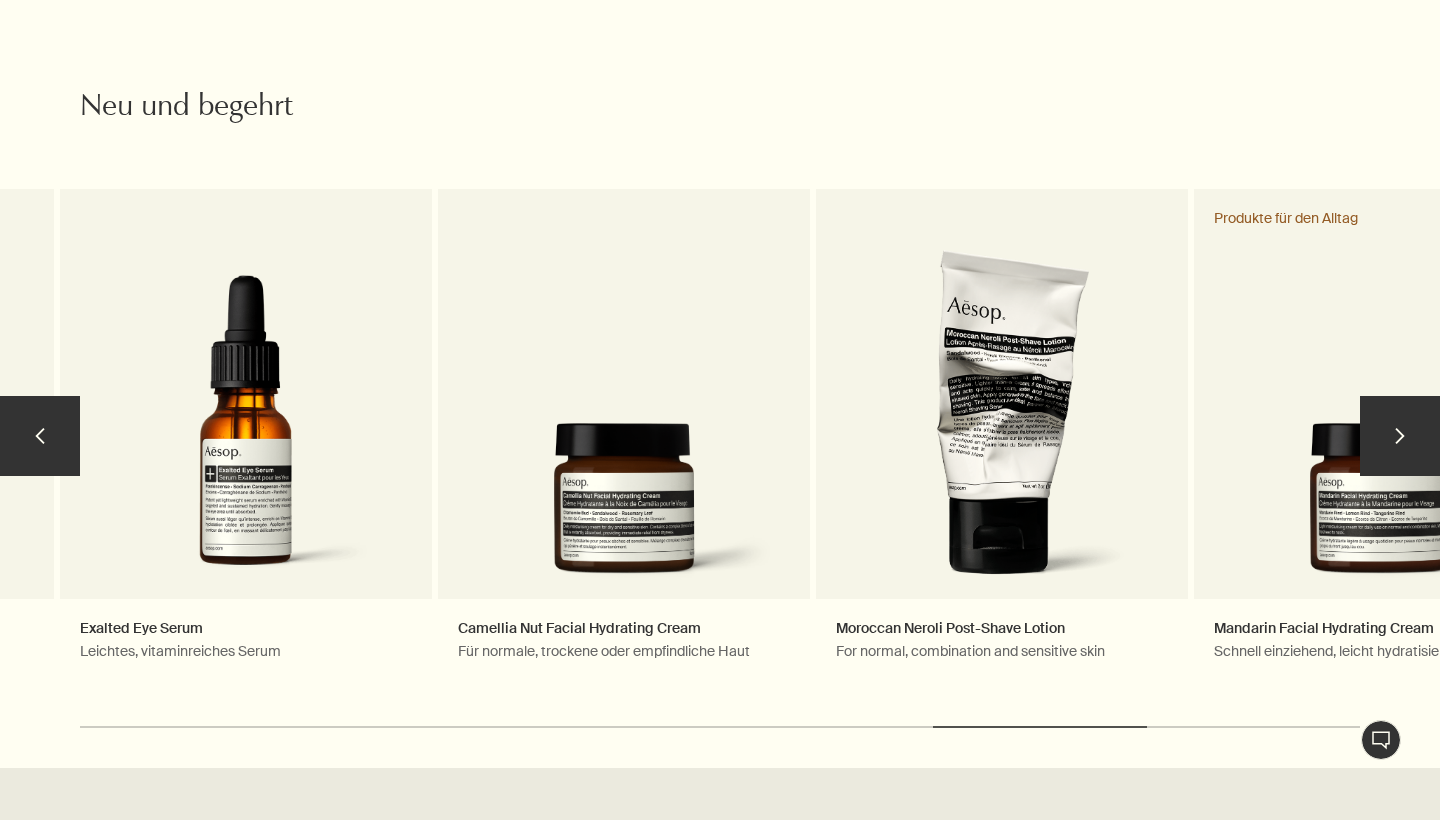 click on "chevron" at bounding box center (1400, 436) 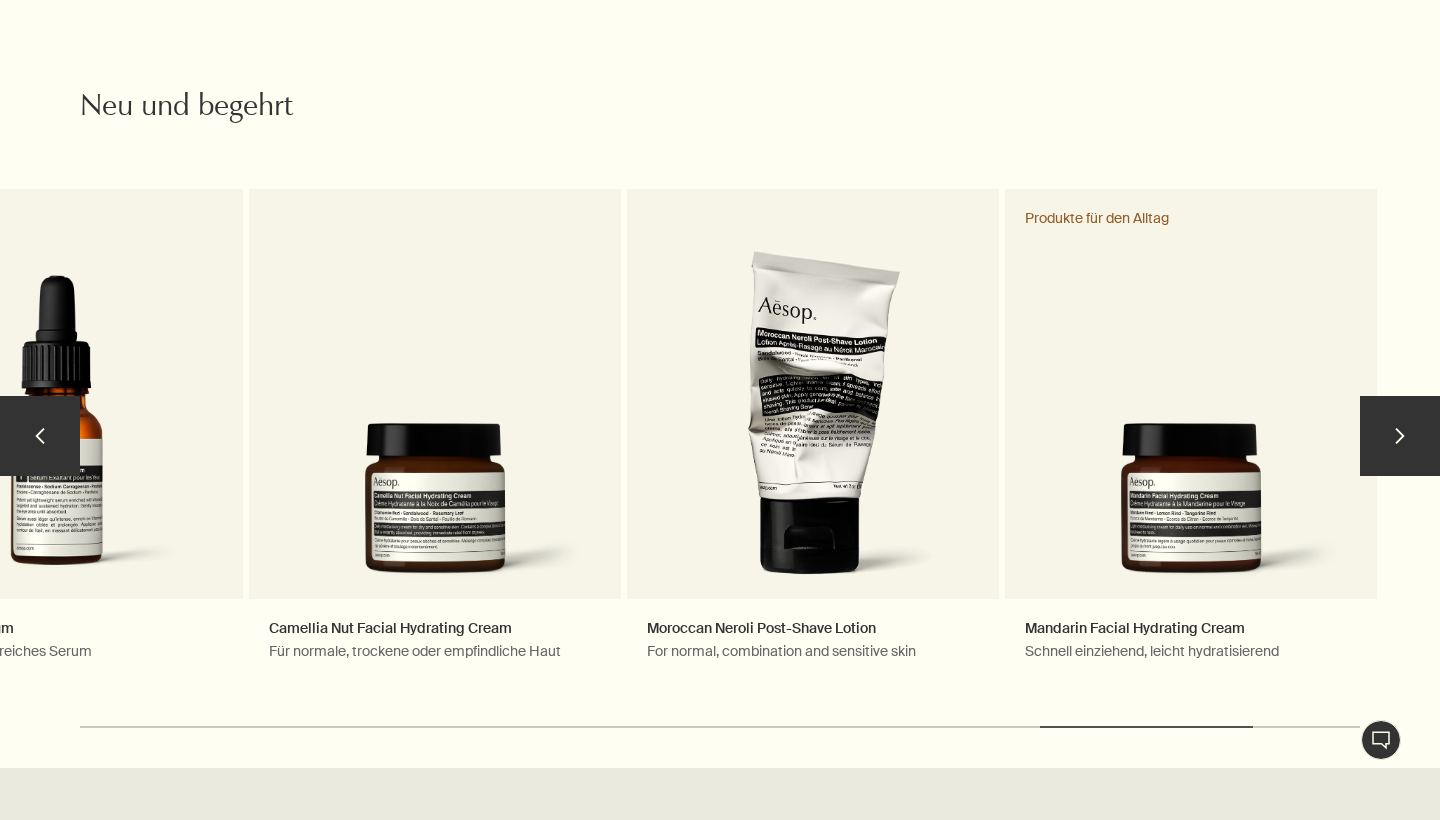 click on "chevron" at bounding box center [1400, 436] 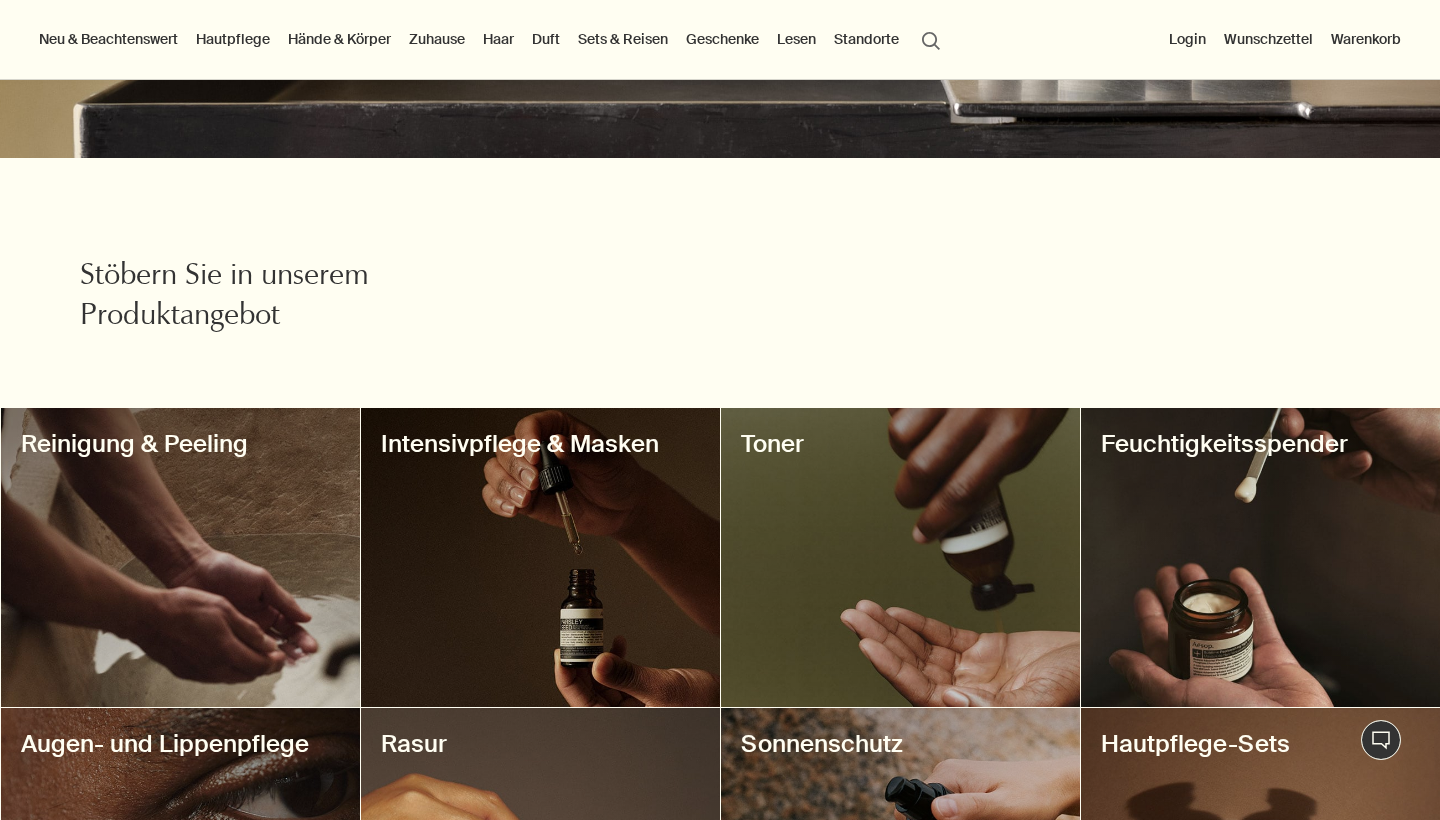 scroll, scrollTop: 496, scrollLeft: 0, axis: vertical 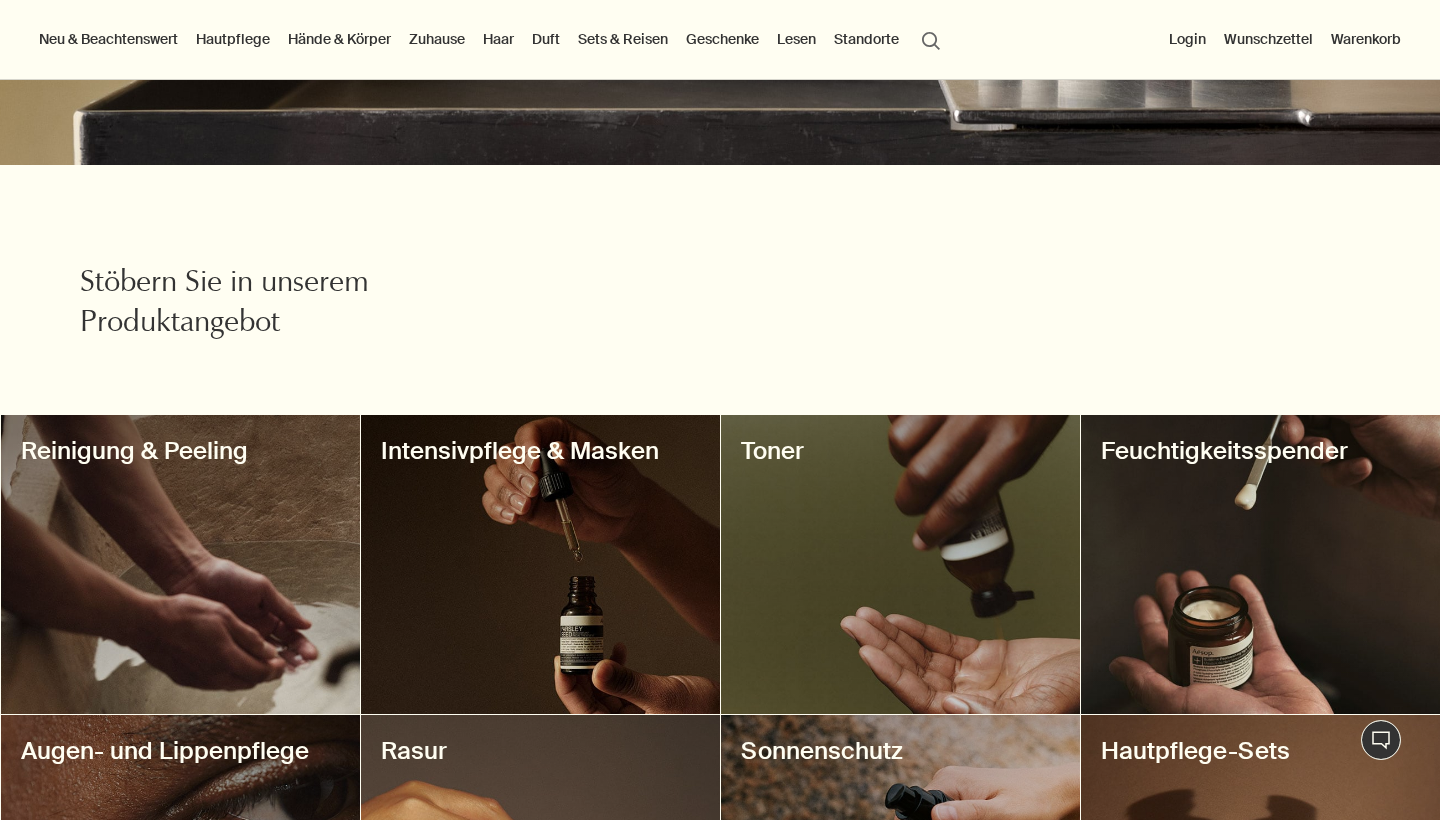 click at bounding box center (180, 564) 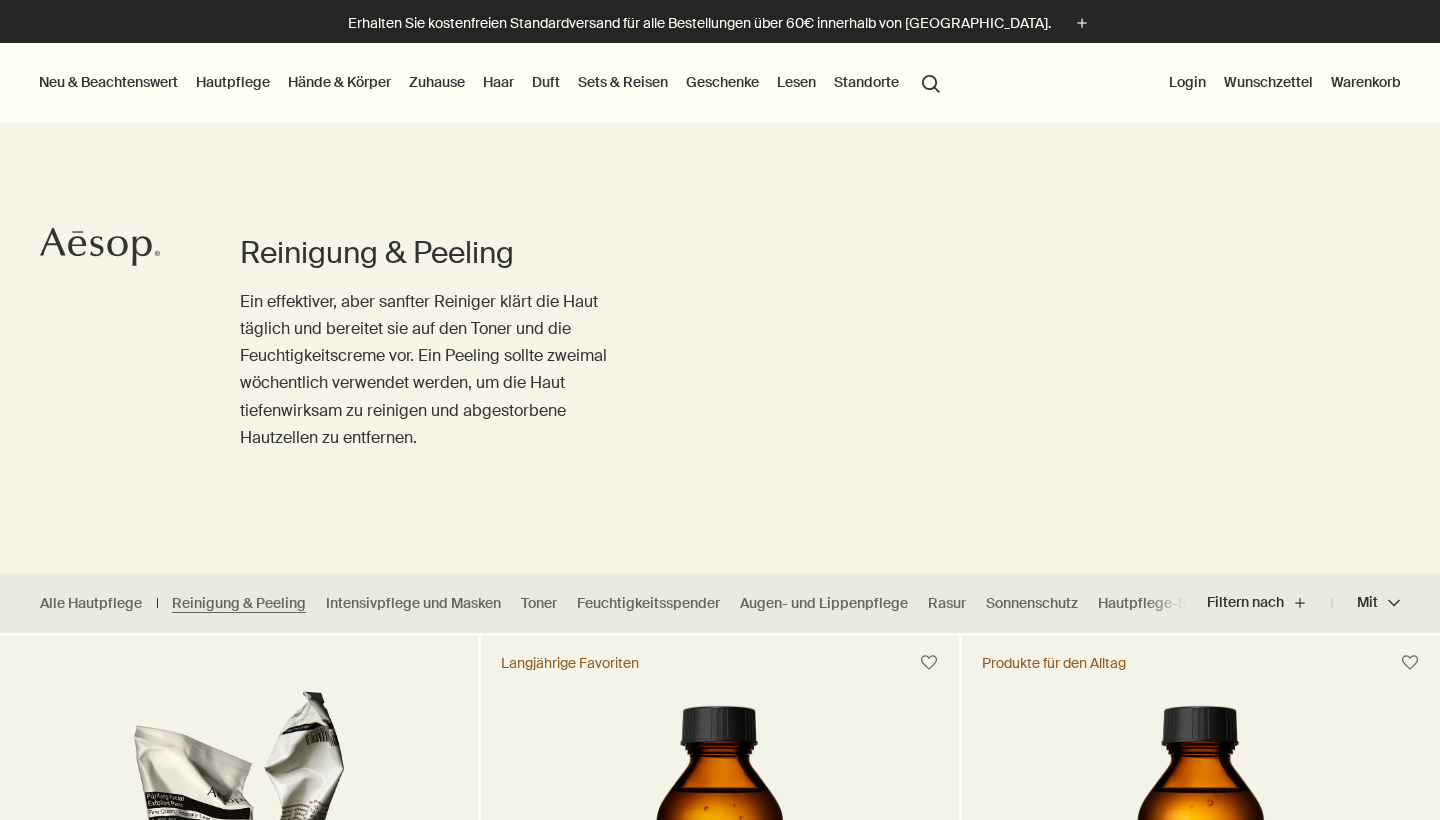 scroll, scrollTop: 0, scrollLeft: 0, axis: both 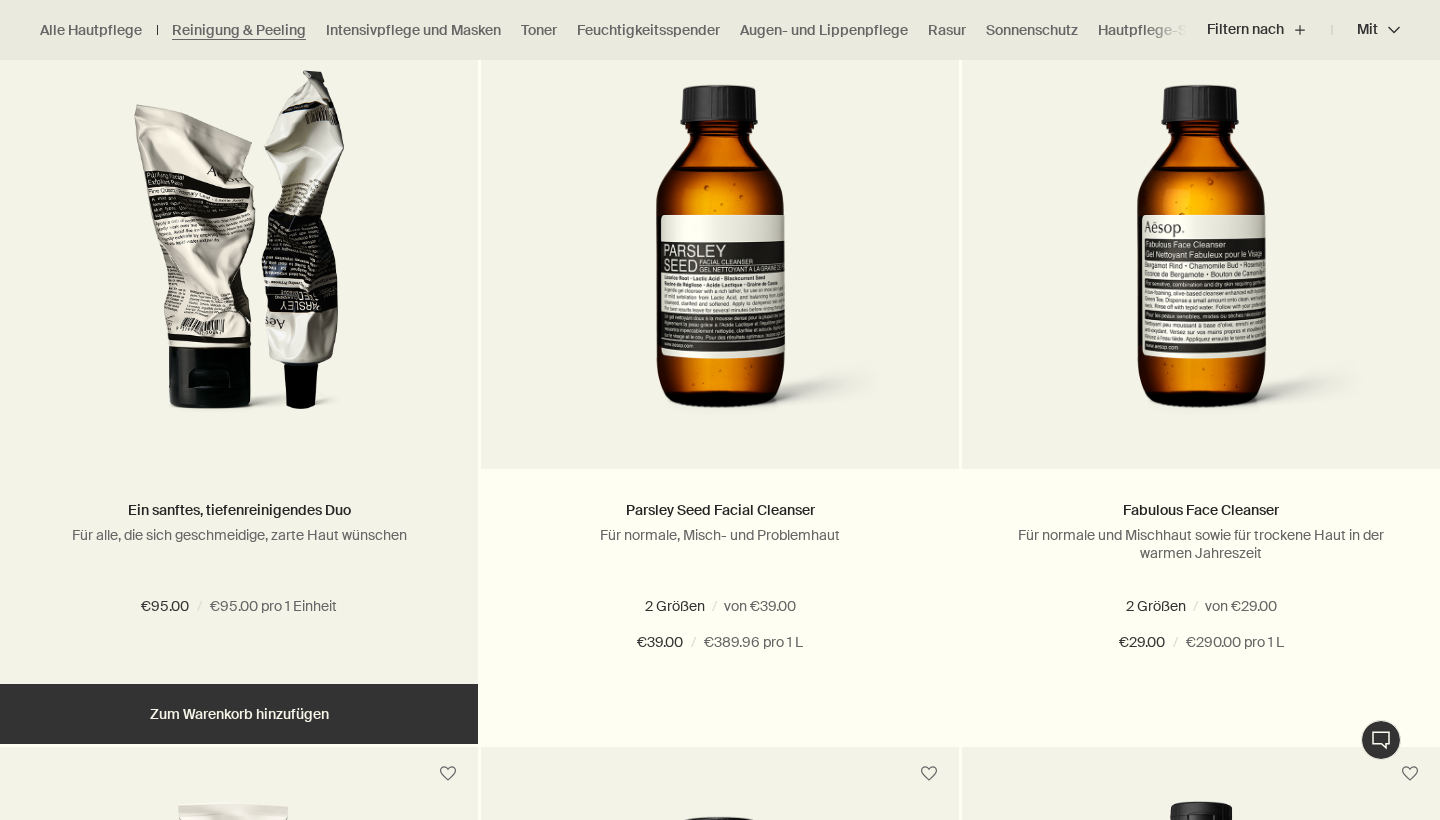 click at bounding box center [239, 254] 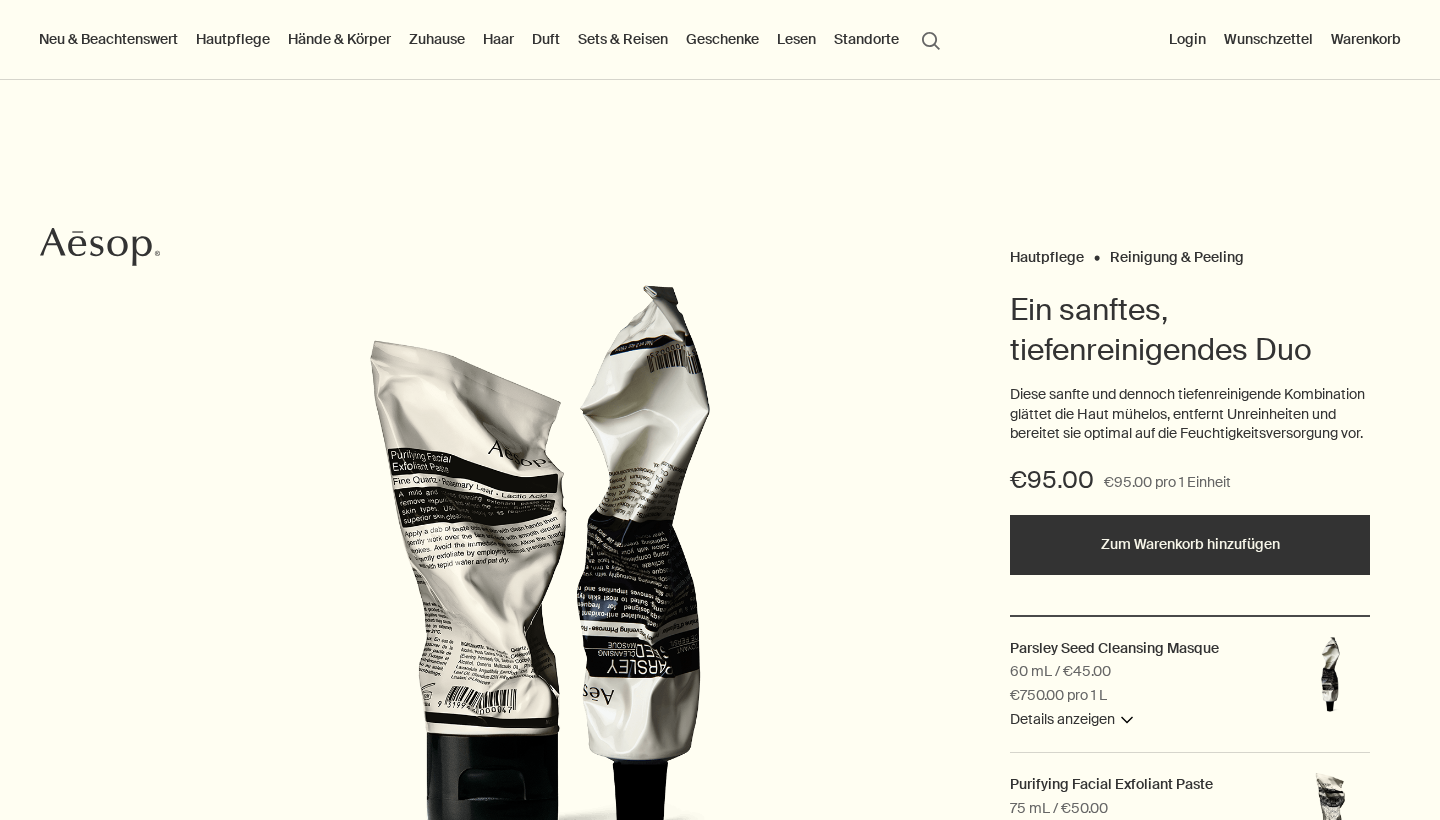 scroll, scrollTop: 294, scrollLeft: 0, axis: vertical 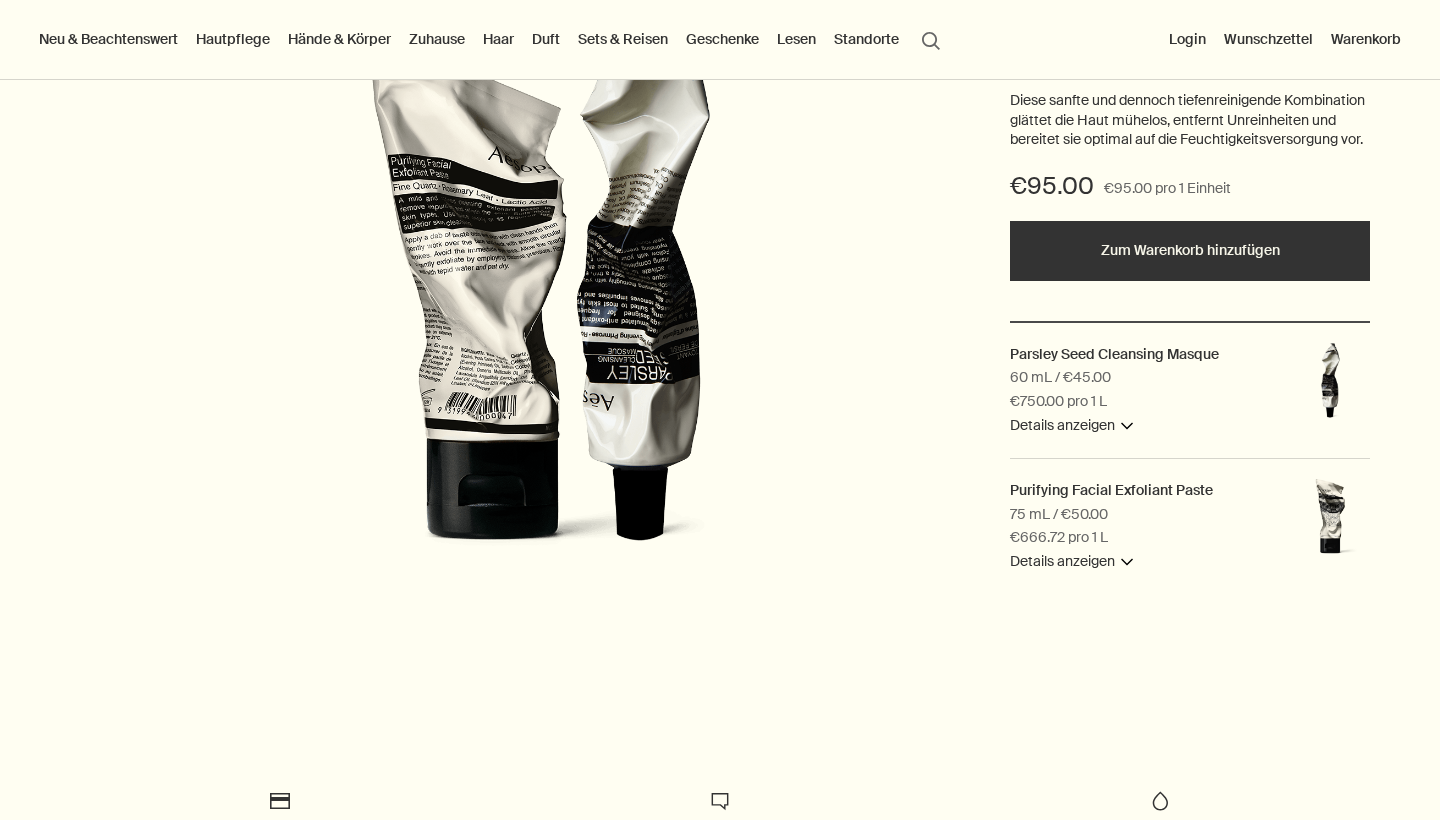 click at bounding box center (1330, 383) 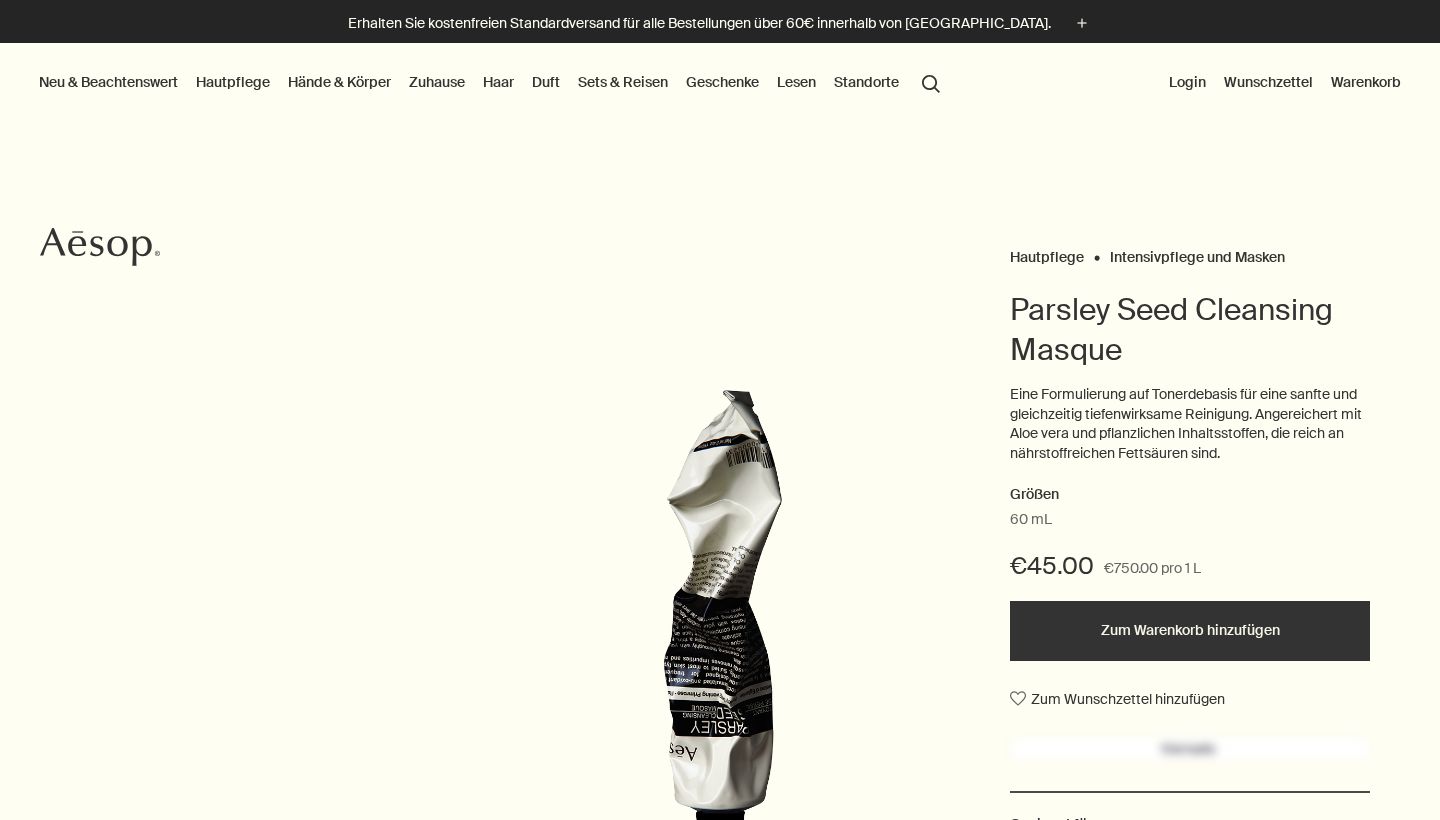 scroll, scrollTop: 0, scrollLeft: 0, axis: both 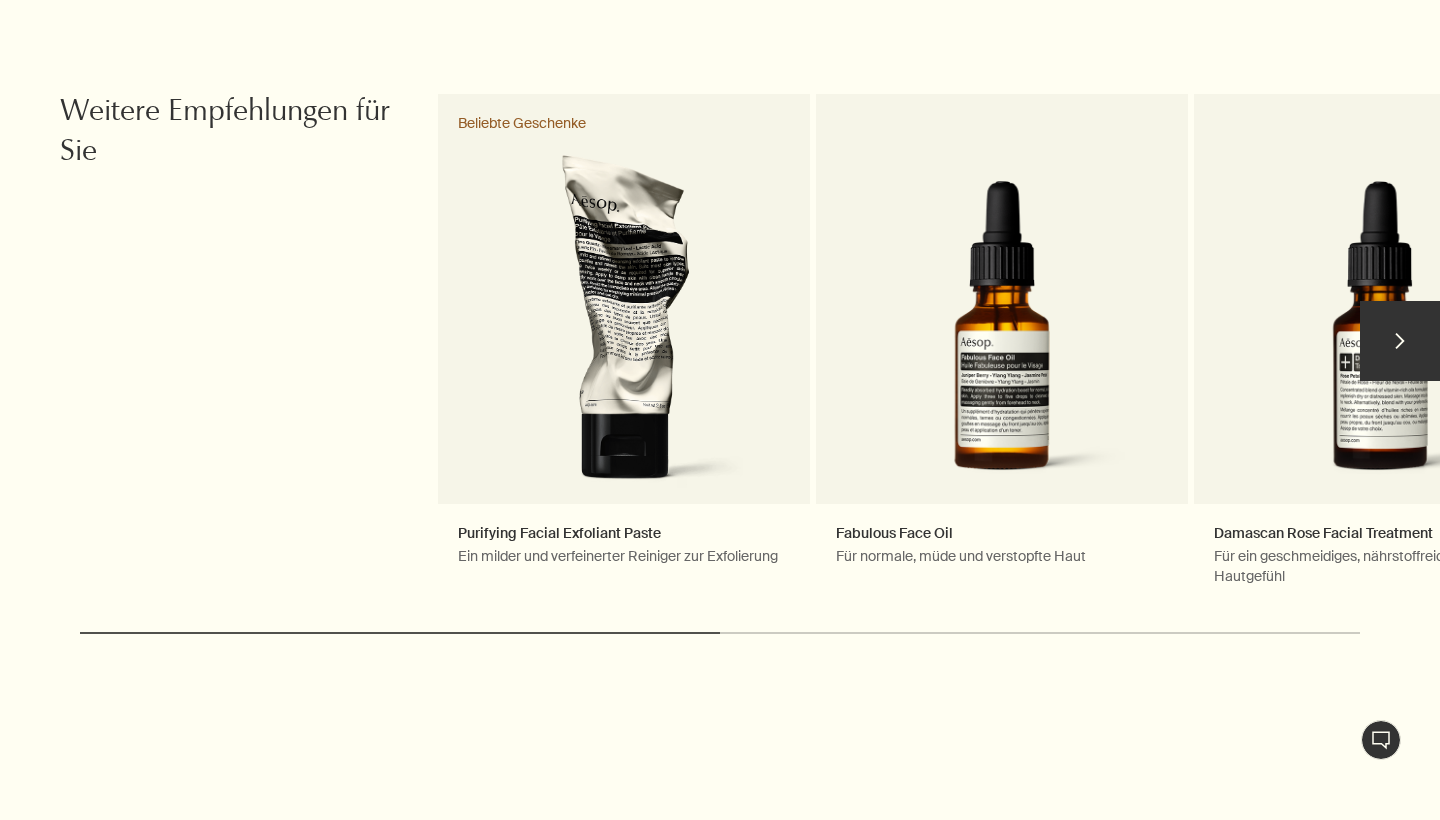 click on "chevron" at bounding box center (1400, 341) 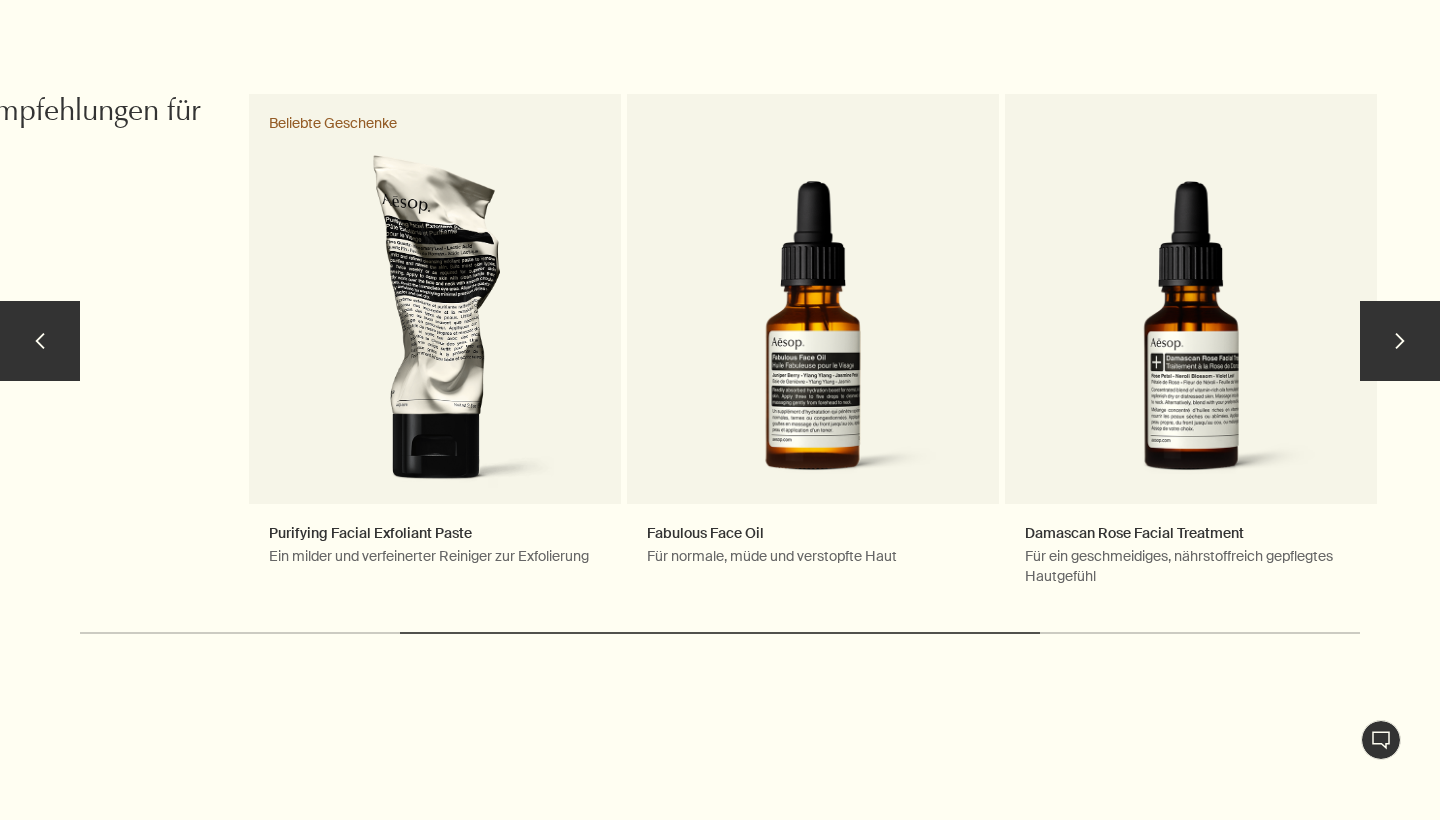 click on "chevron" at bounding box center [1400, 341] 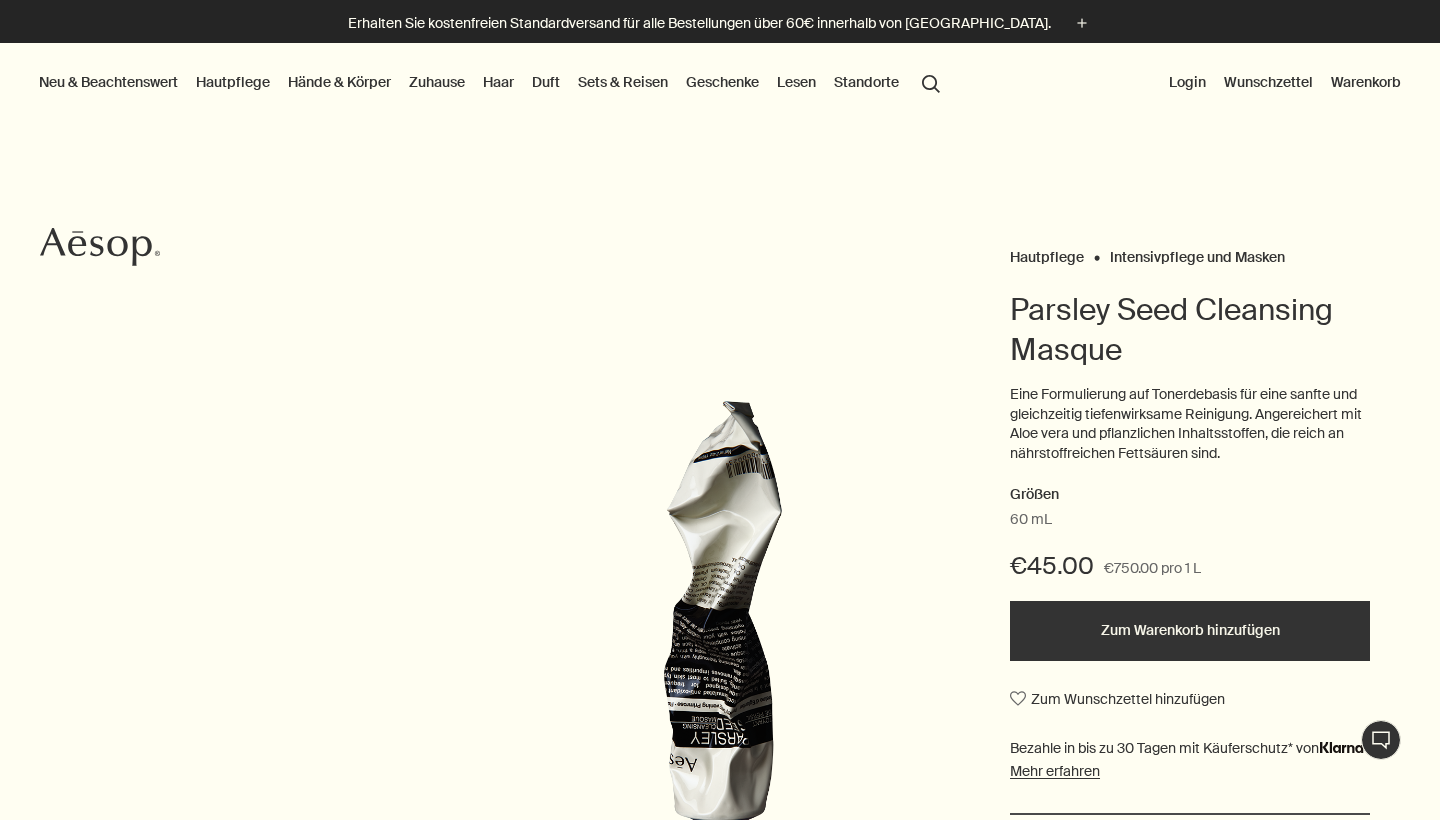 scroll, scrollTop: 0, scrollLeft: 0, axis: both 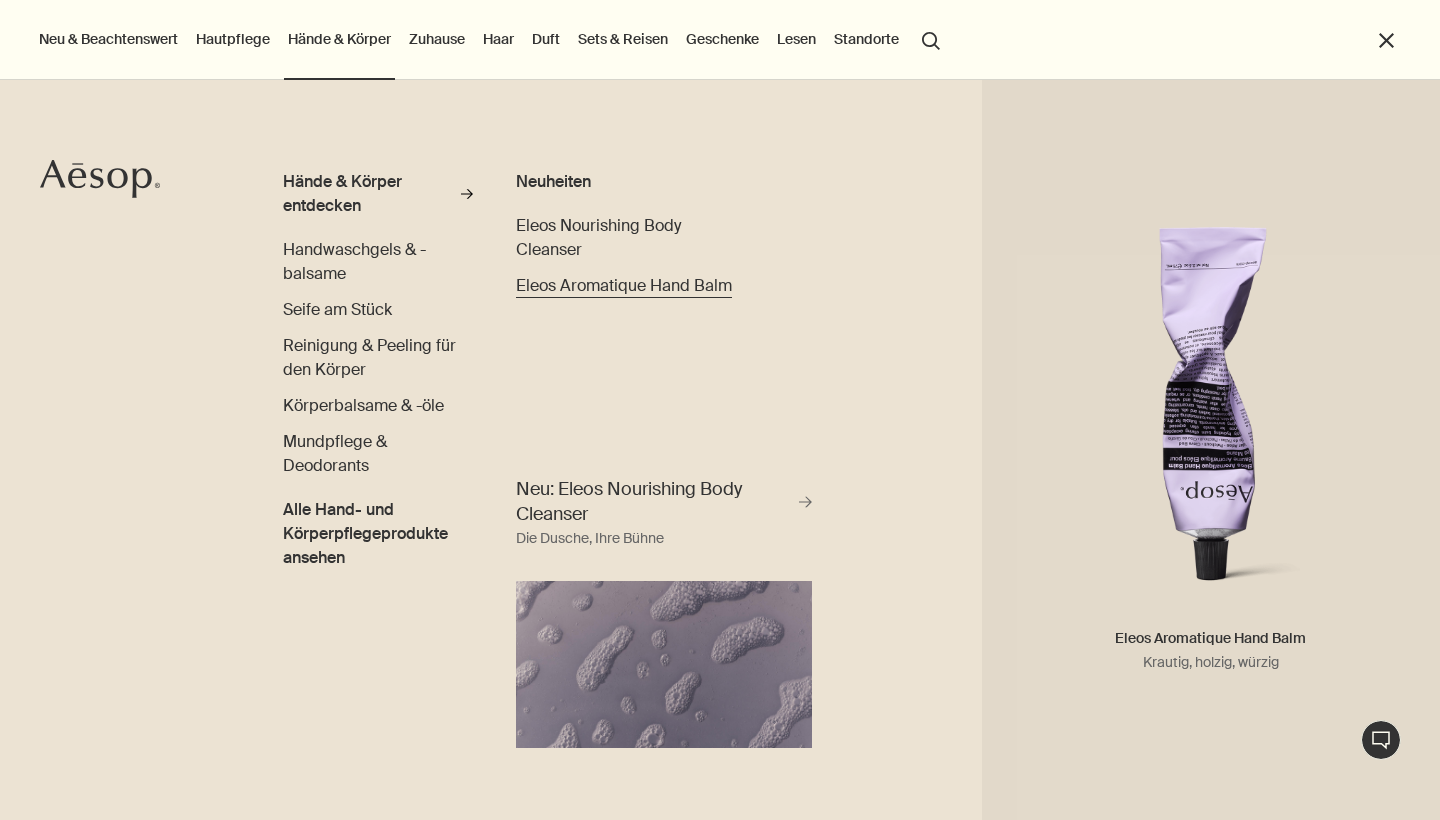 click on "Eleos Aromatique Hand Balm" at bounding box center (624, 285) 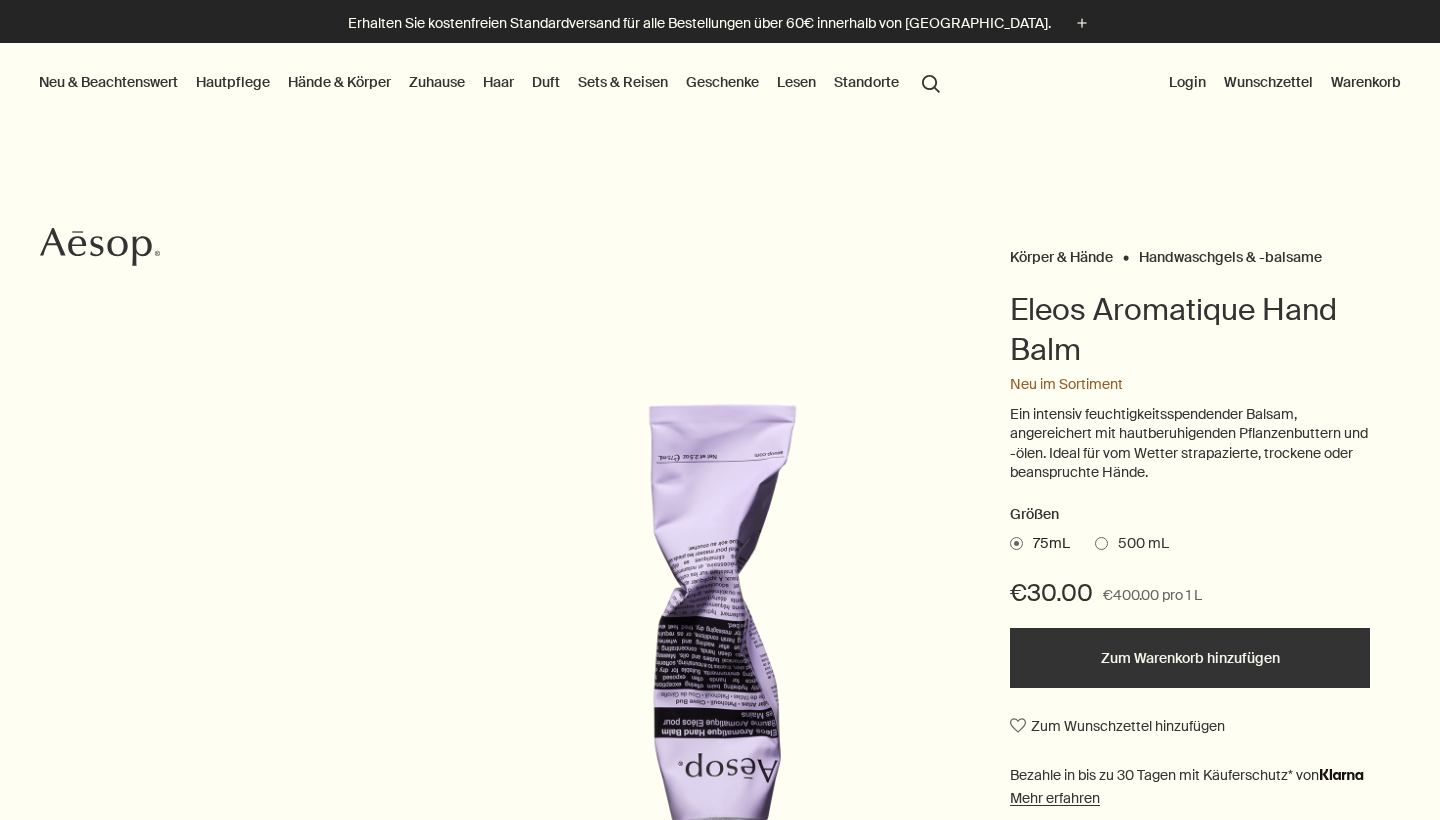 scroll, scrollTop: 0, scrollLeft: 0, axis: both 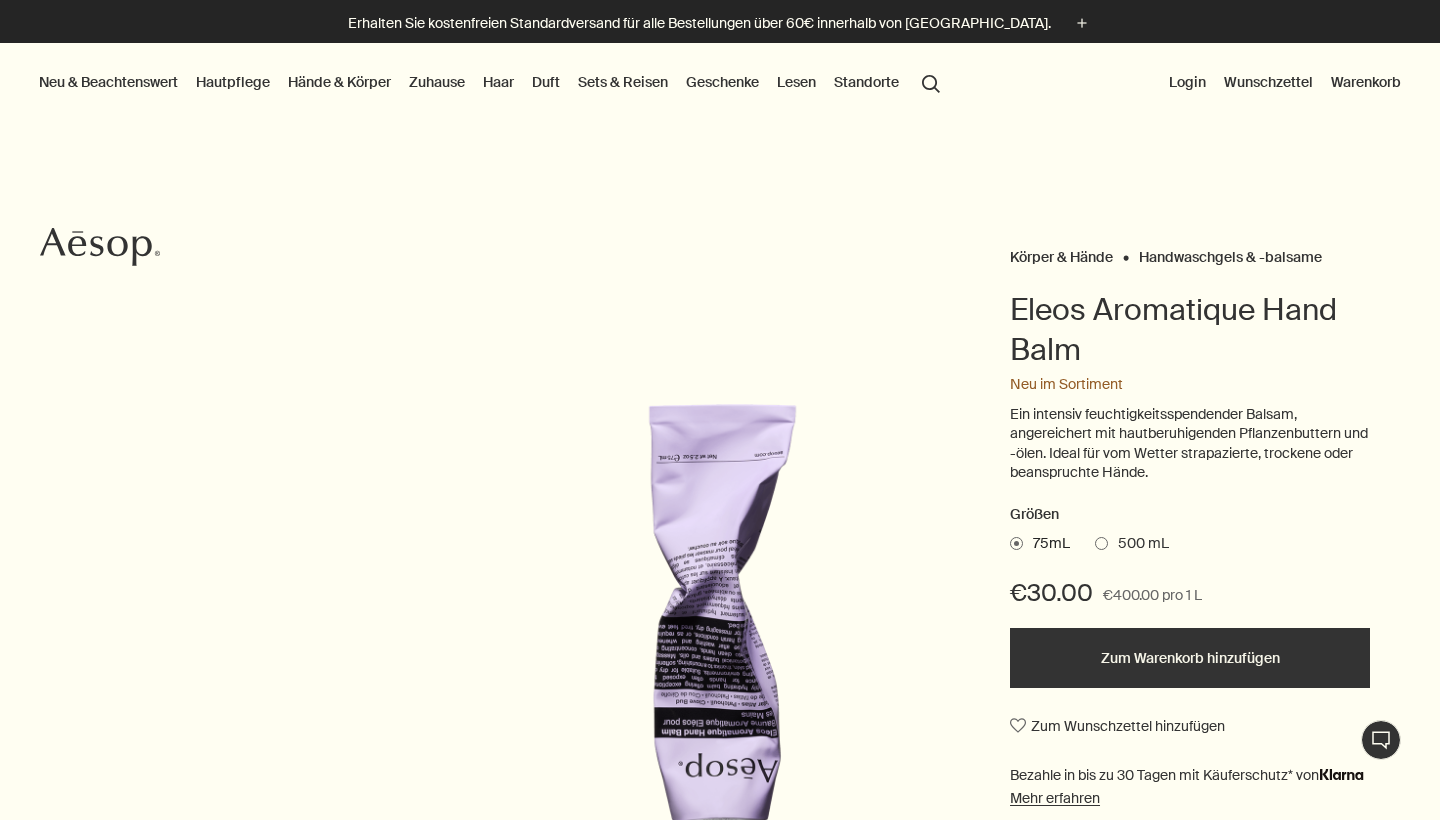 click at bounding box center [1101, 543] 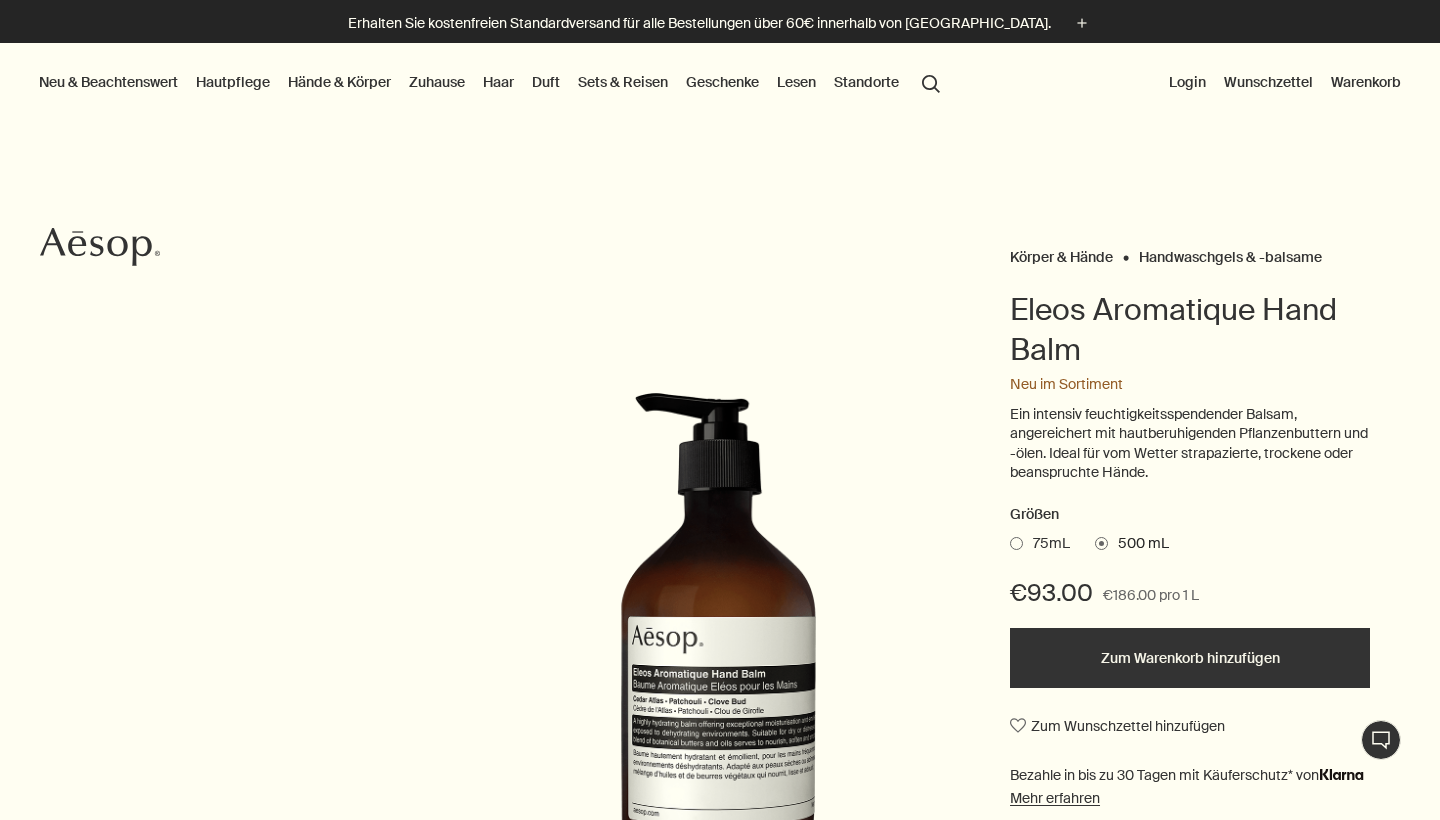 click at bounding box center (1016, 543) 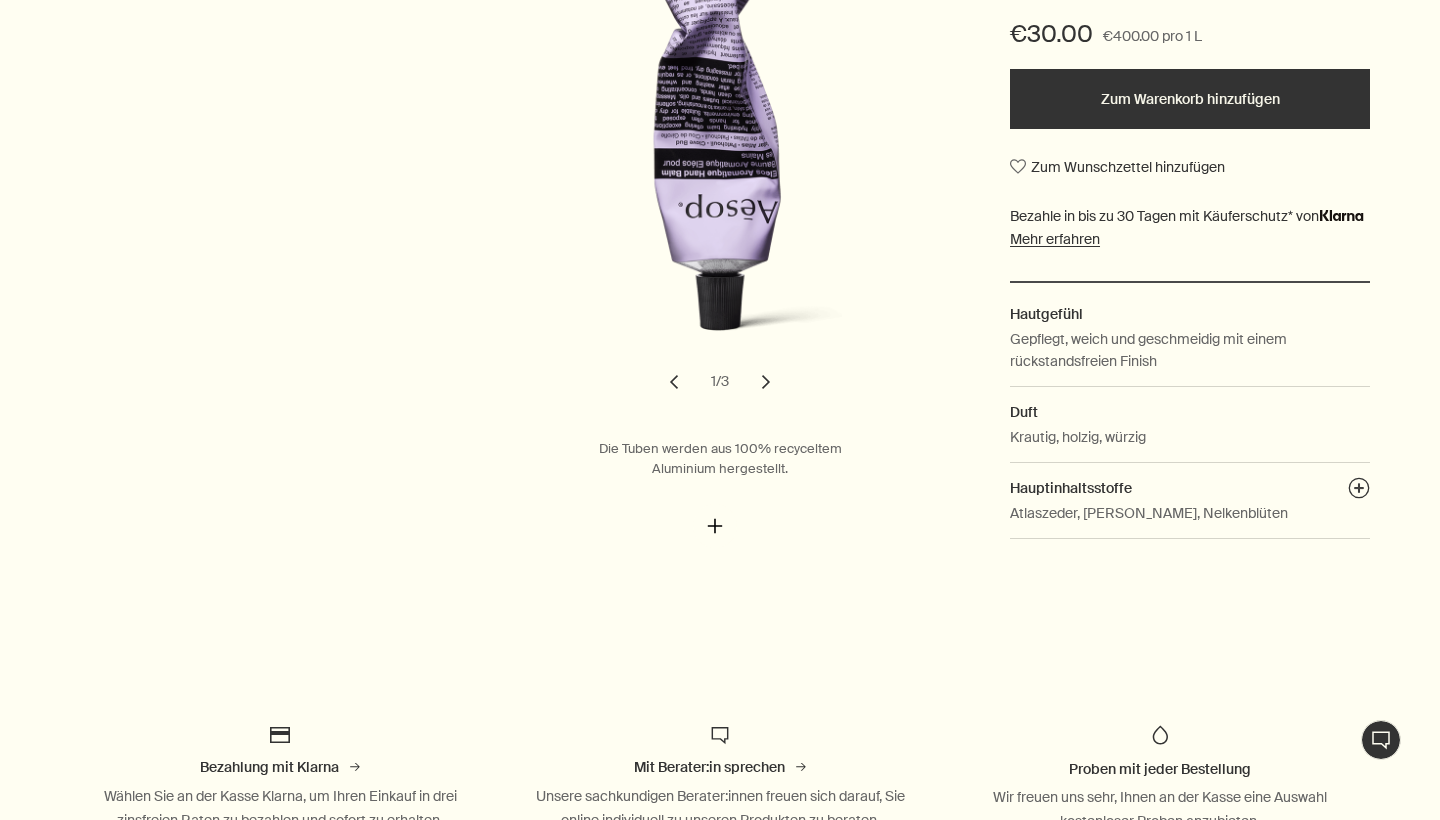 scroll, scrollTop: 565, scrollLeft: 0, axis: vertical 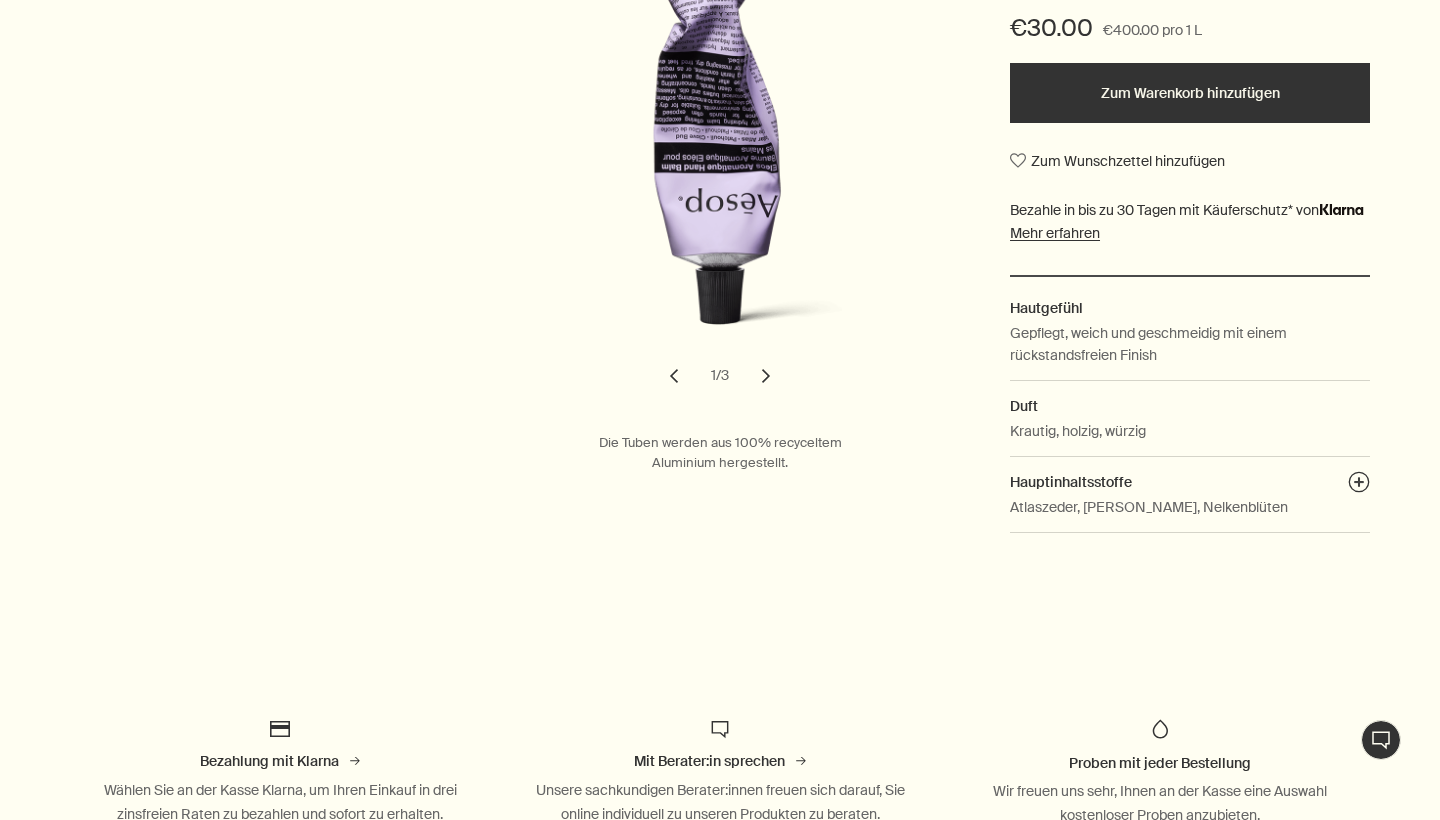 click on "chevron" at bounding box center (766, 376) 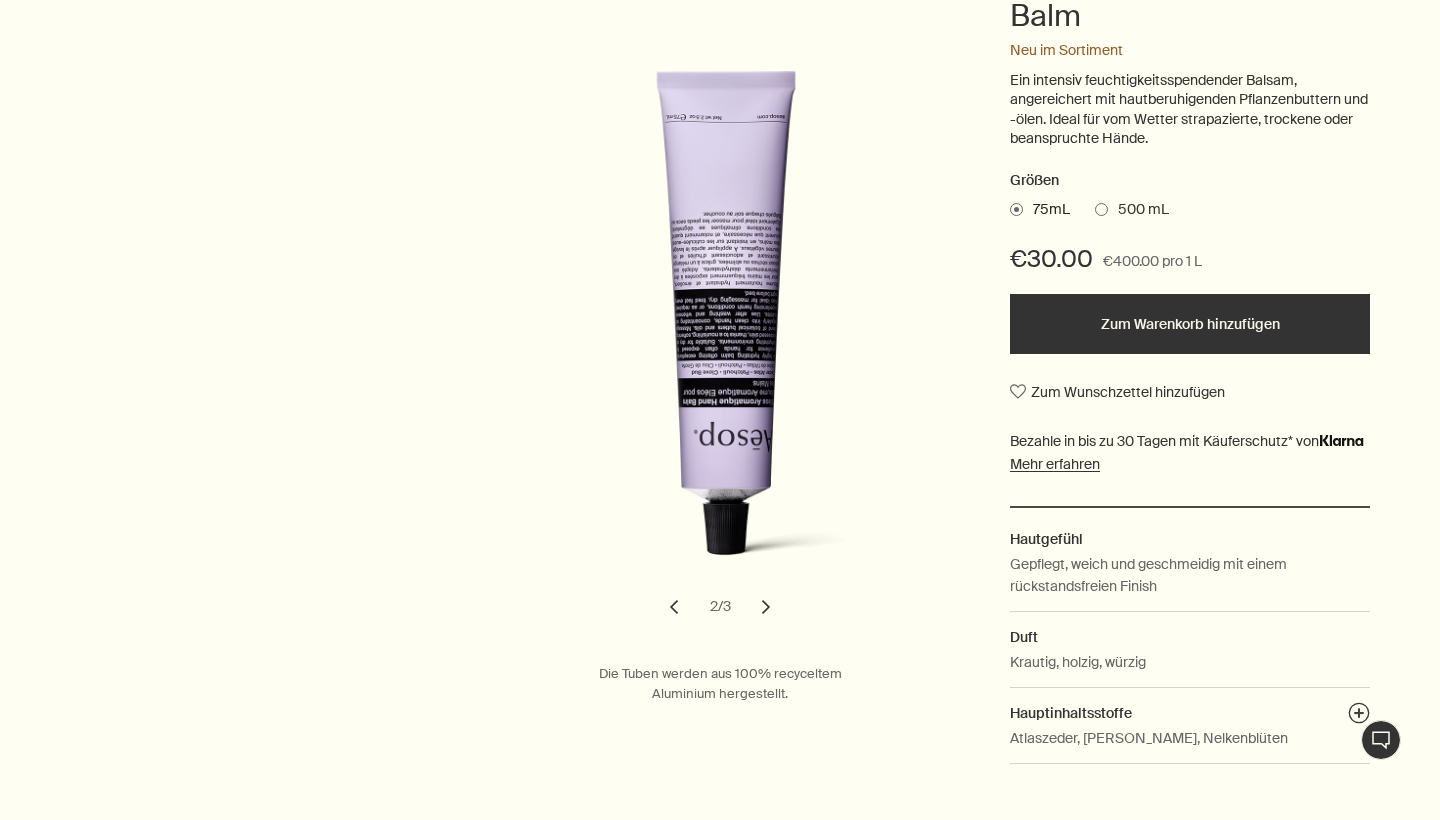 scroll, scrollTop: 334, scrollLeft: 0, axis: vertical 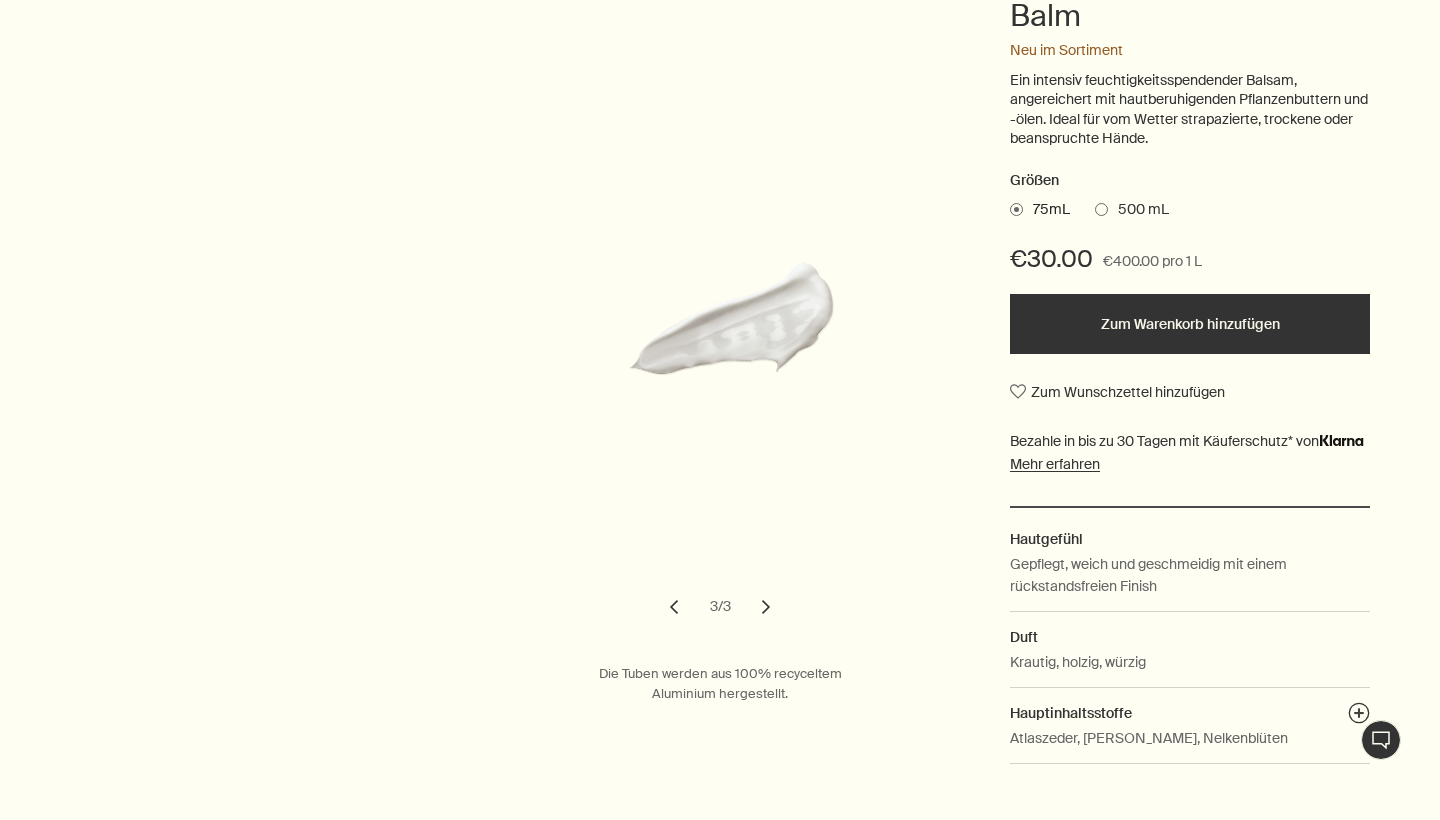 click on "chevron" at bounding box center (766, 607) 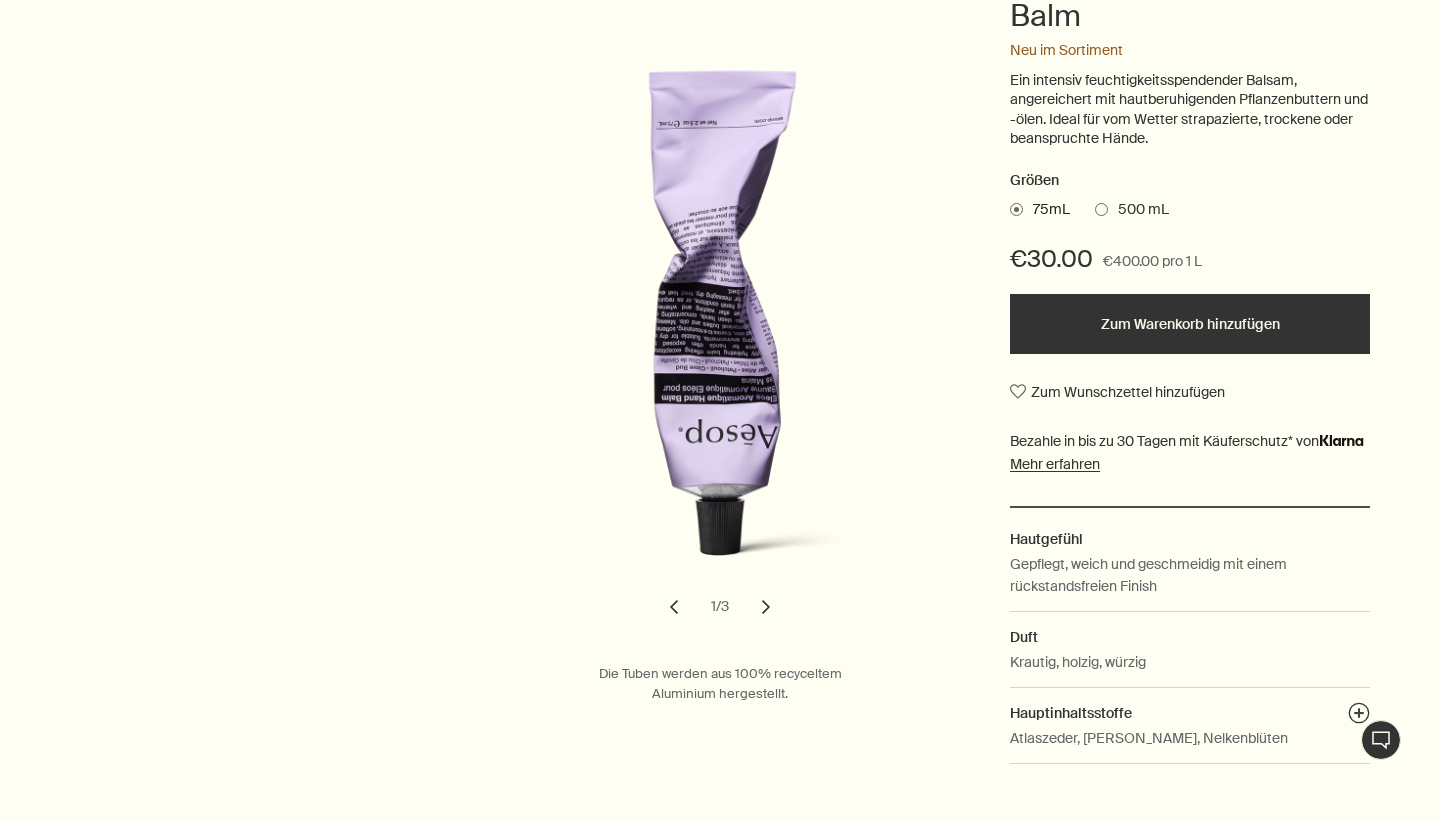 click on "chevron" at bounding box center [766, 607] 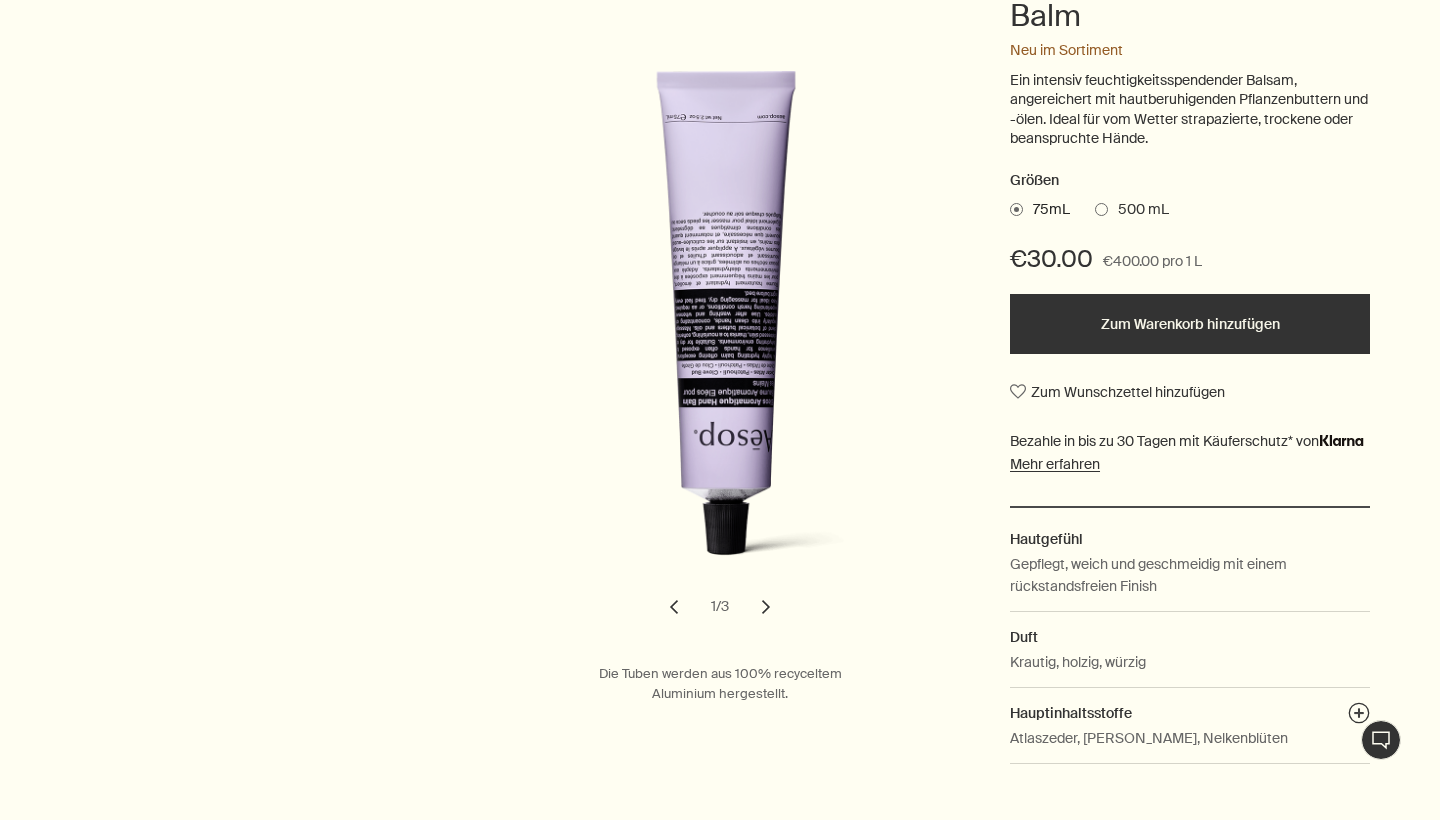 click on "chevron" at bounding box center [766, 607] 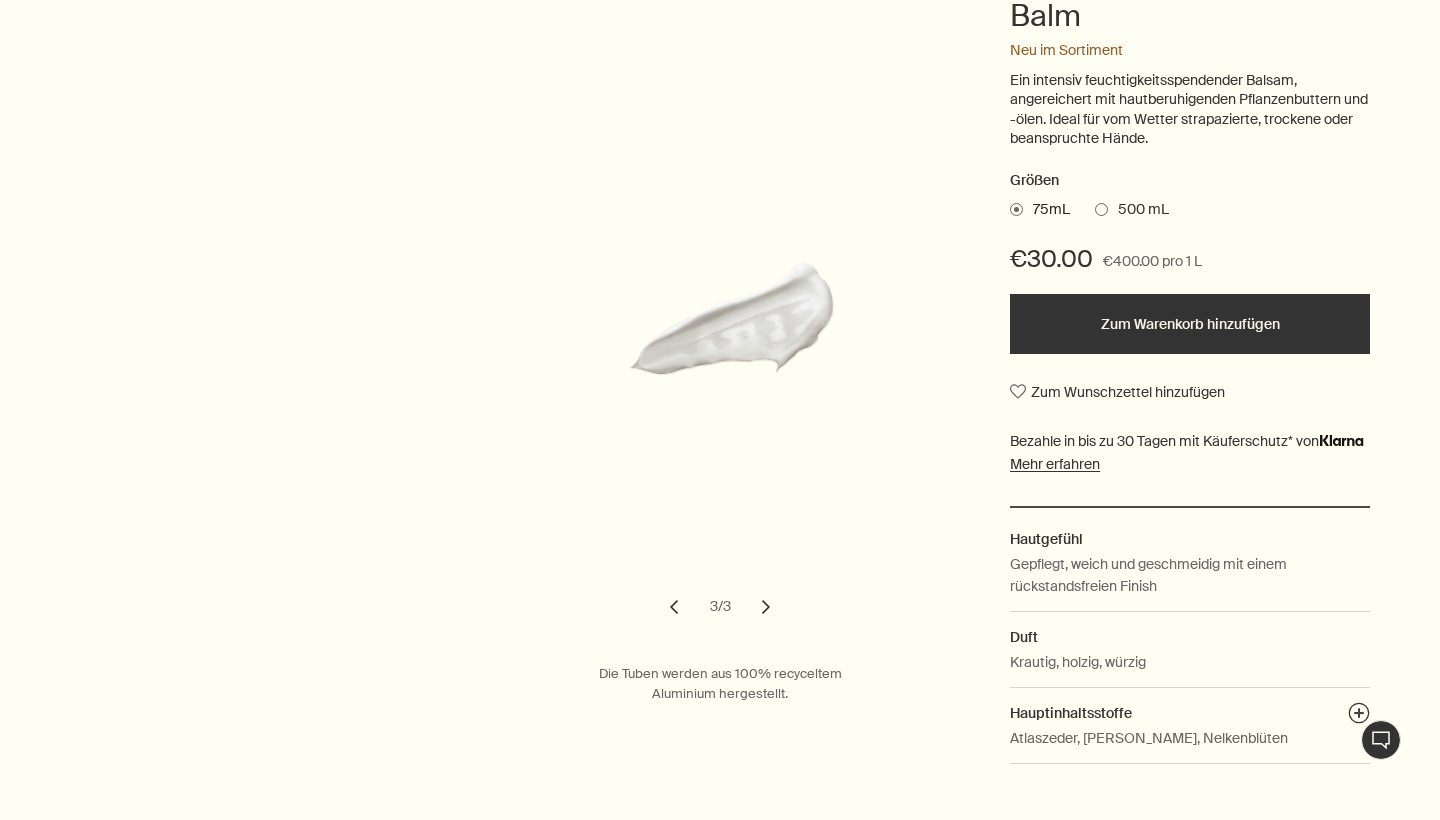 click on "chevron" at bounding box center [766, 607] 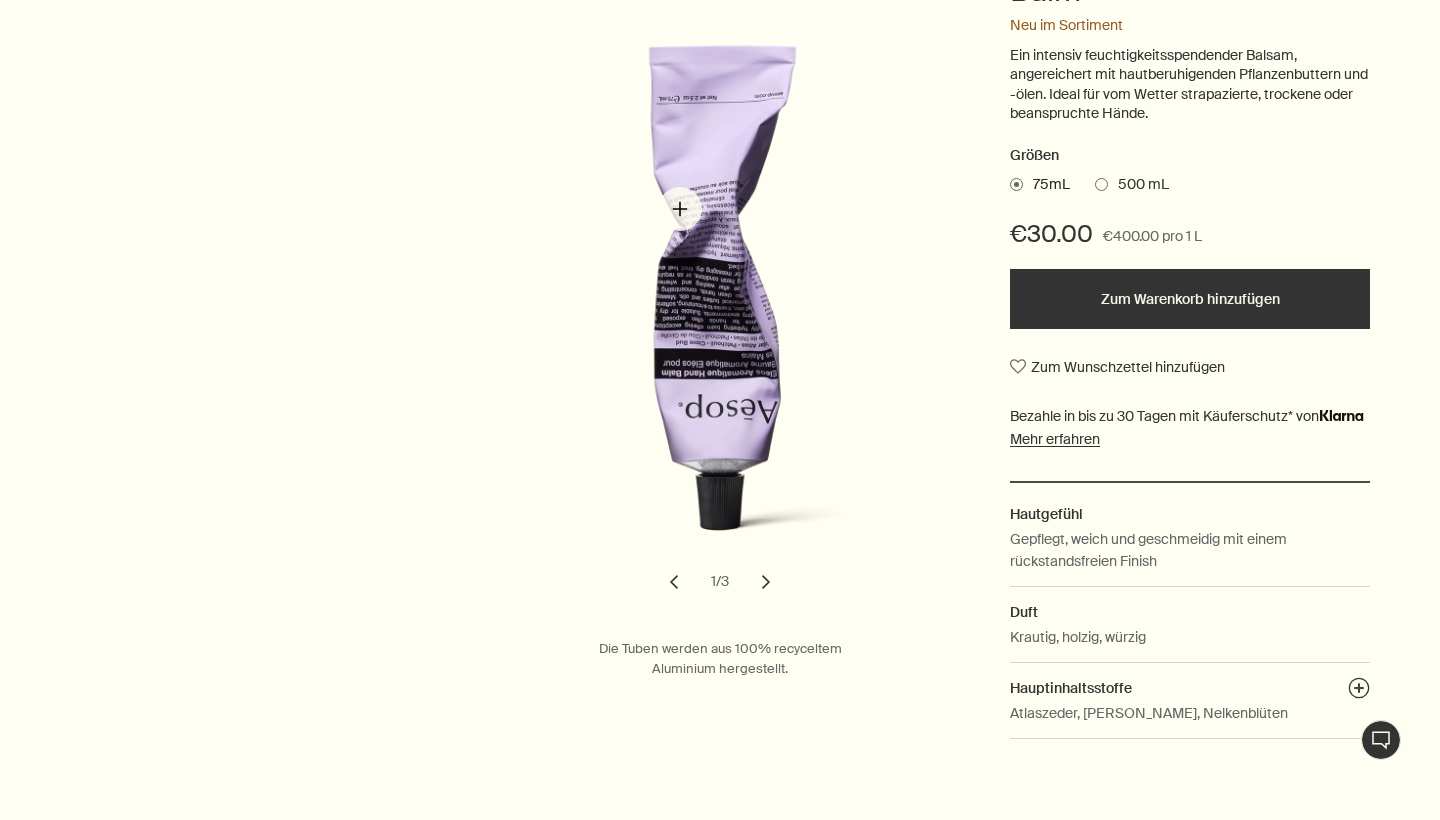 scroll, scrollTop: 359, scrollLeft: 0, axis: vertical 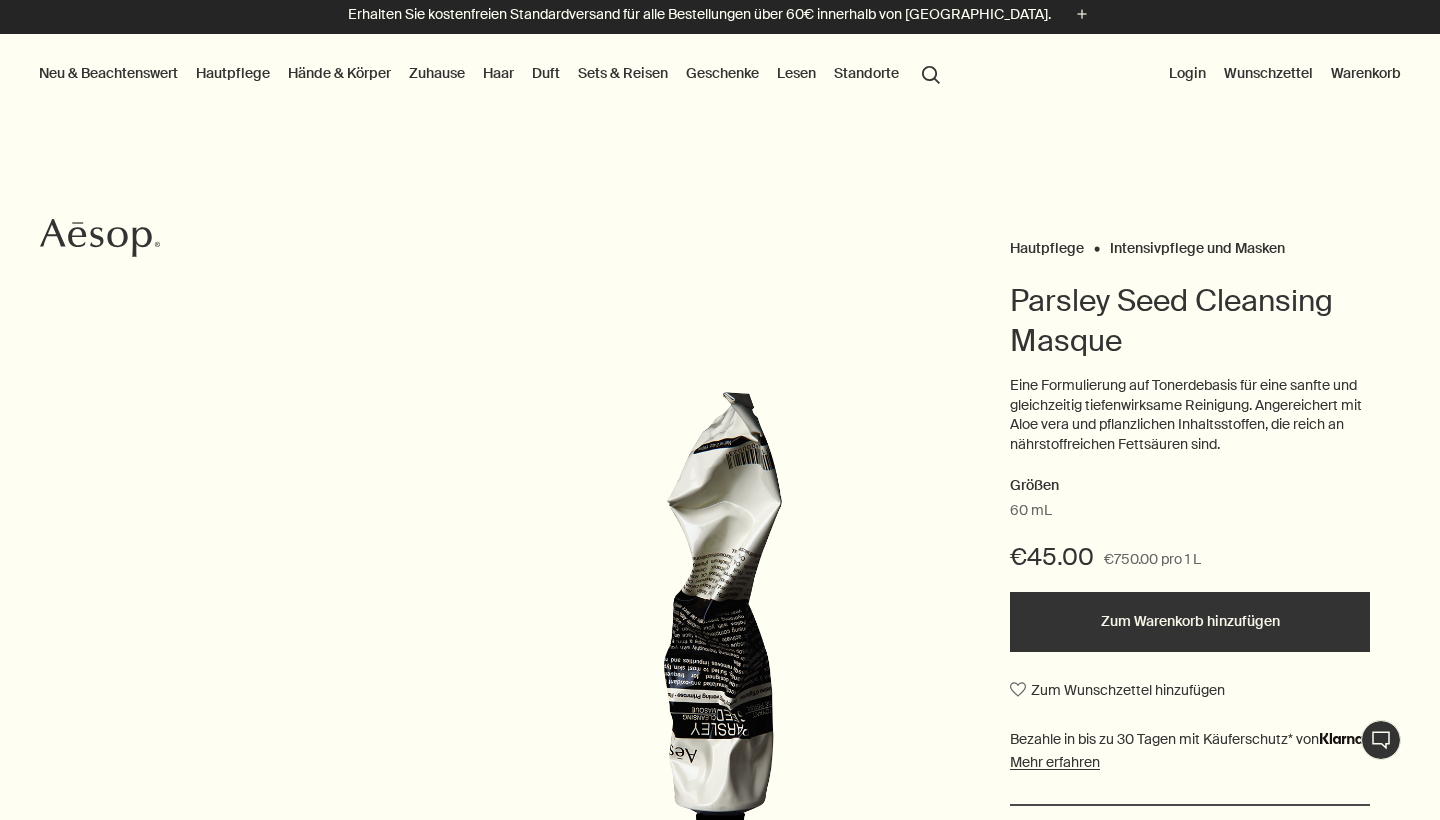 click on "Zum Warenkorb hinzufügen" at bounding box center [1190, 622] 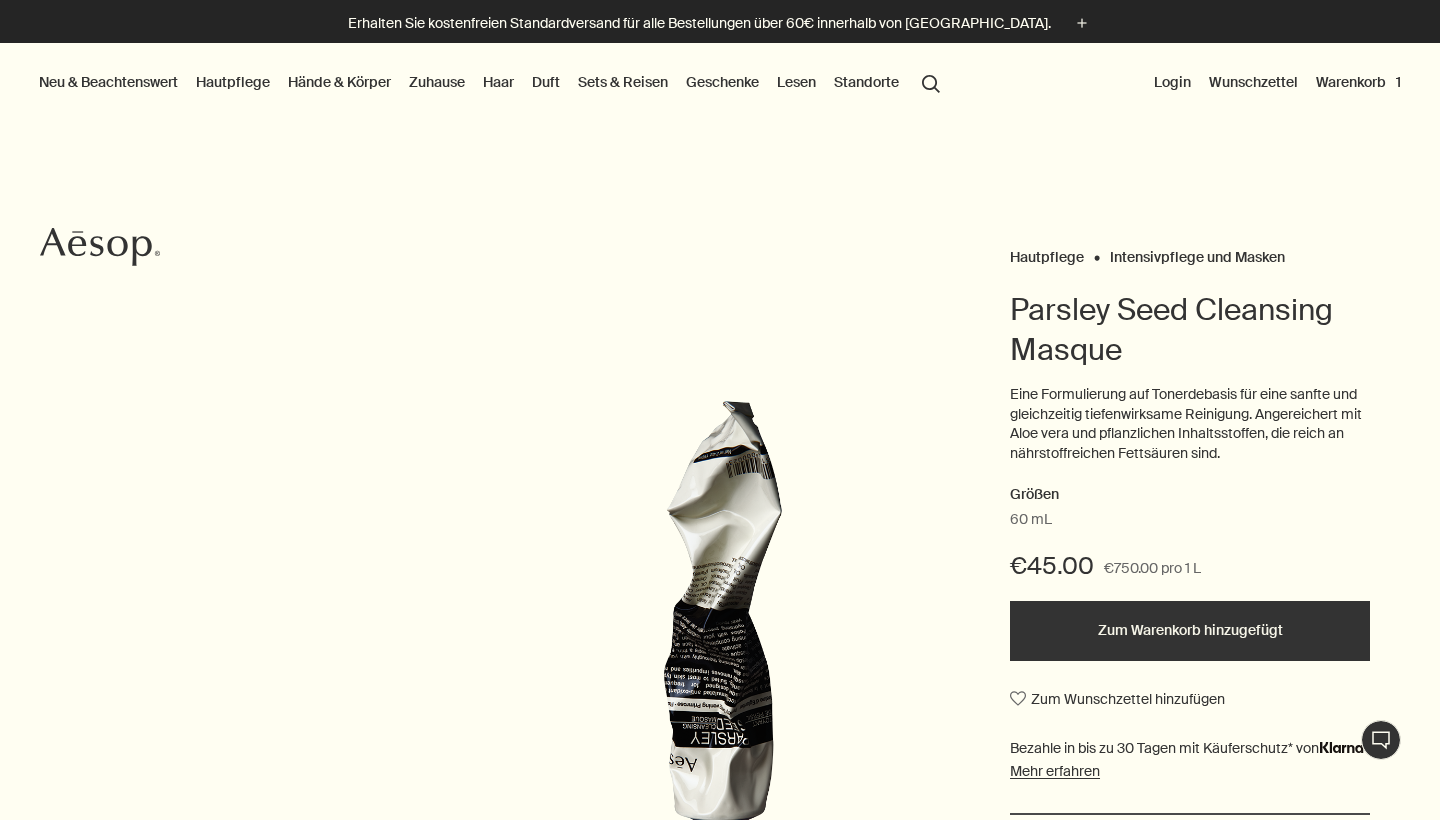 scroll, scrollTop: 0, scrollLeft: 0, axis: both 